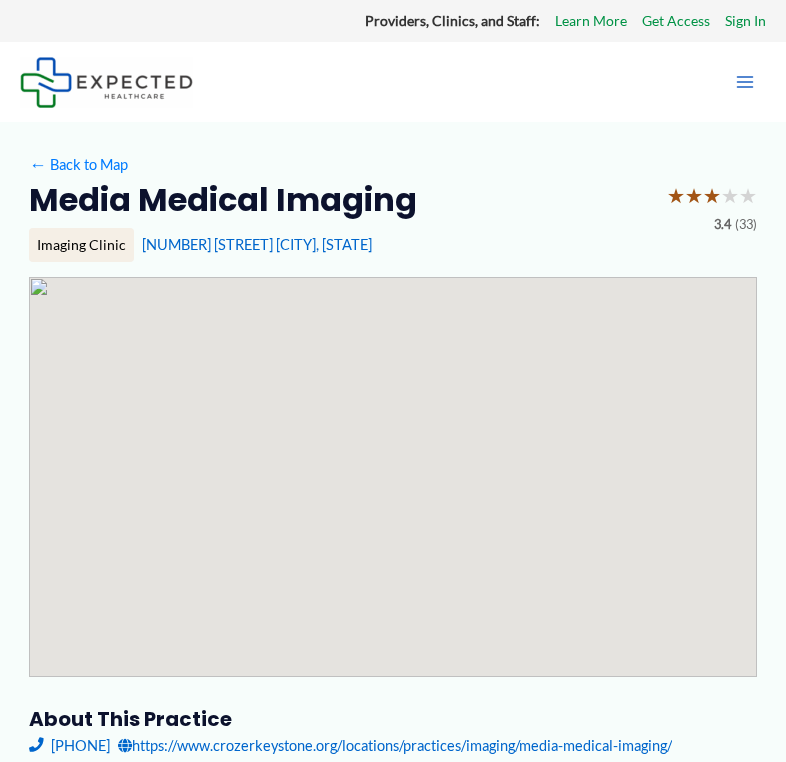 scroll, scrollTop: 0, scrollLeft: 0, axis: both 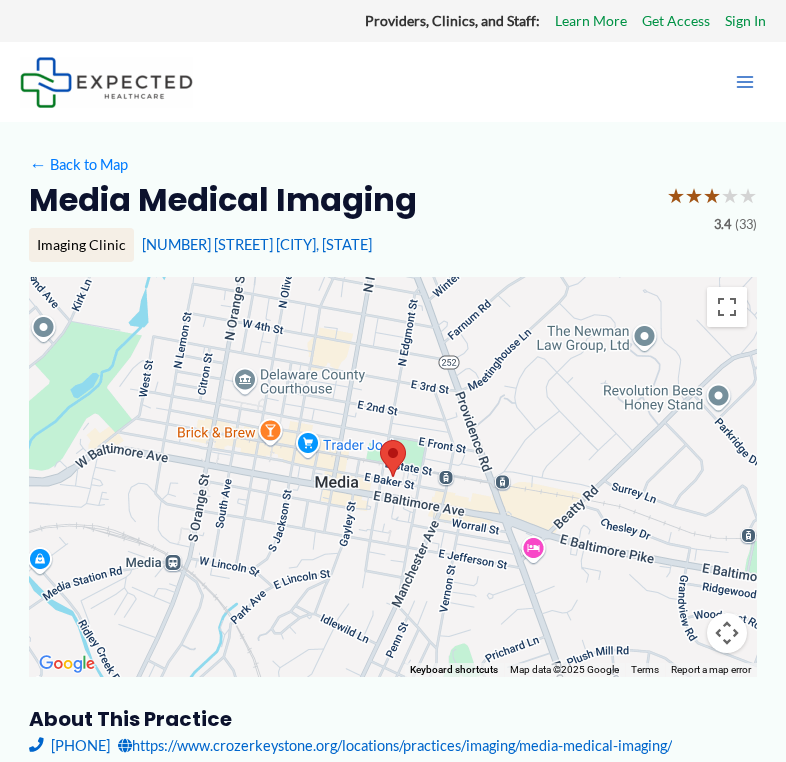 click on "[NUMBER] [STREET] [CITY], [STATE]" at bounding box center (449, 245) 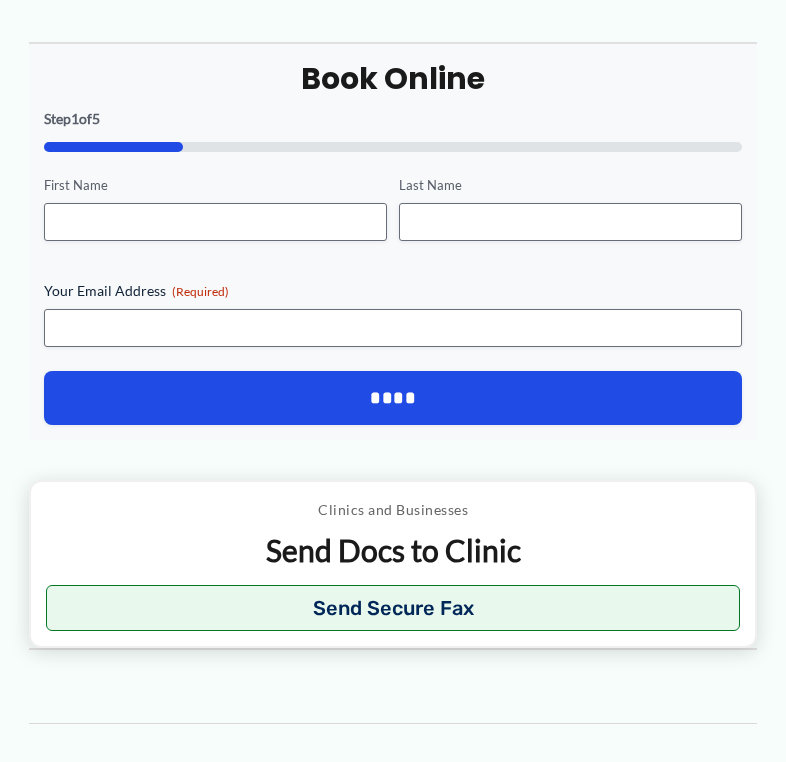 scroll, scrollTop: 1643, scrollLeft: 0, axis: vertical 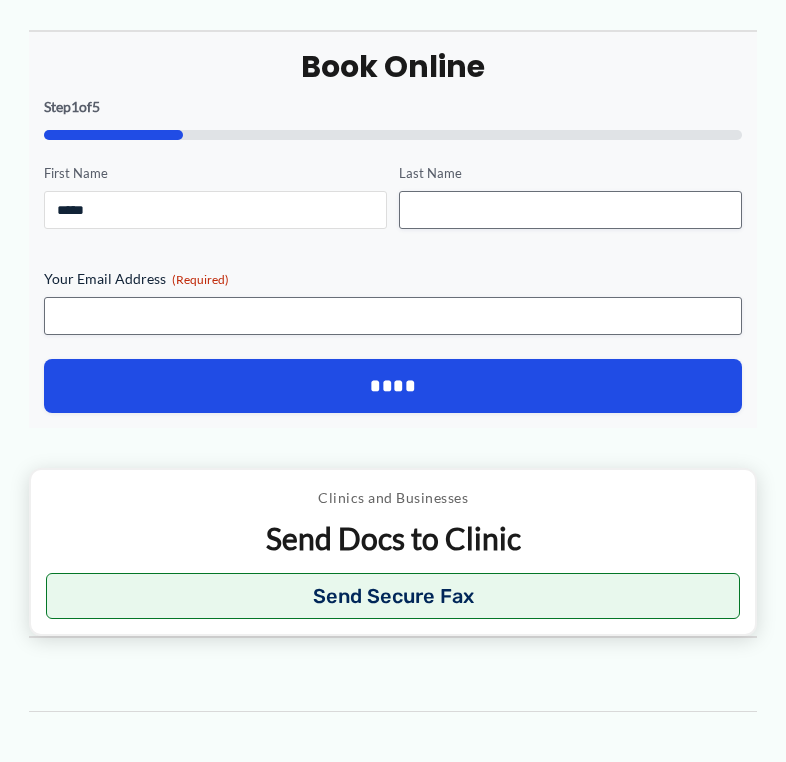 type on "*****" 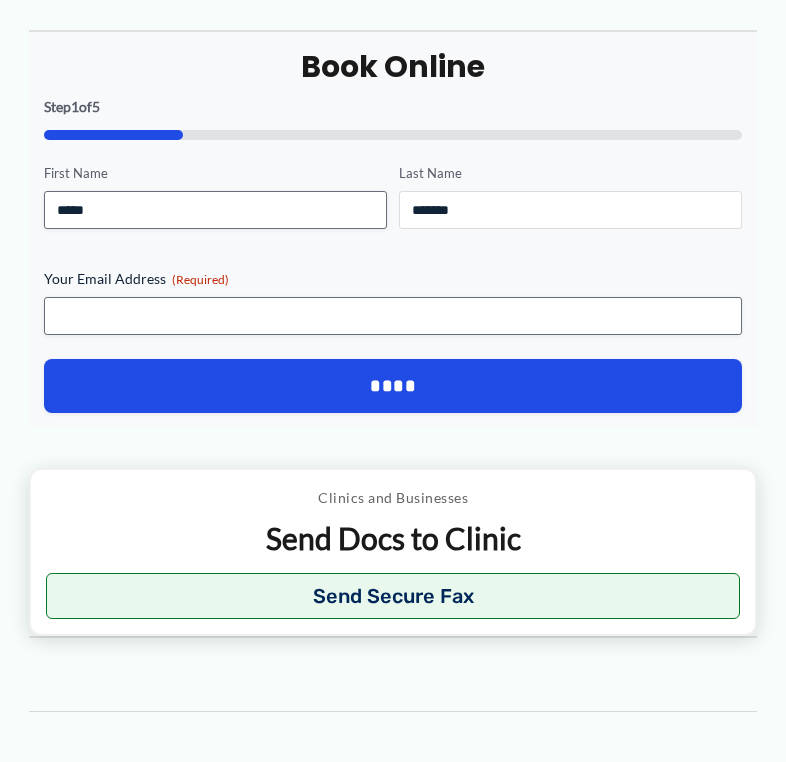 type on "*******" 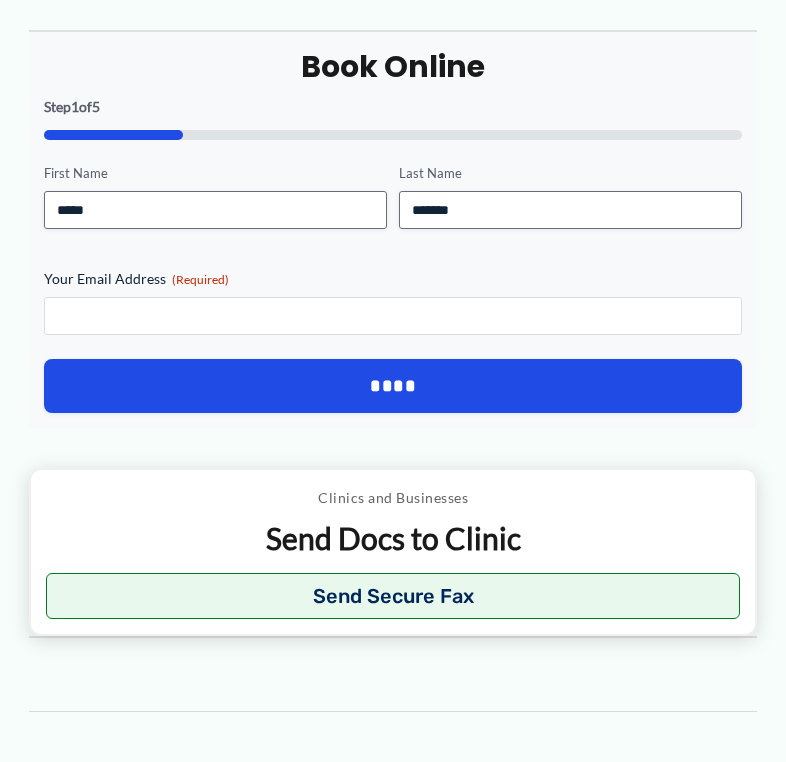 type on "**********" 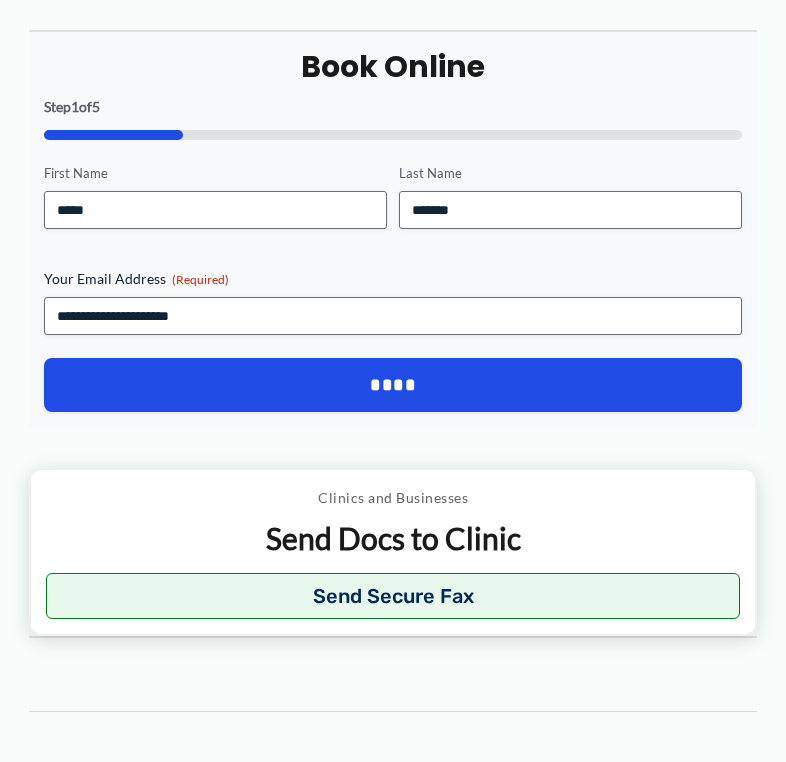 click on "****" at bounding box center [393, 385] 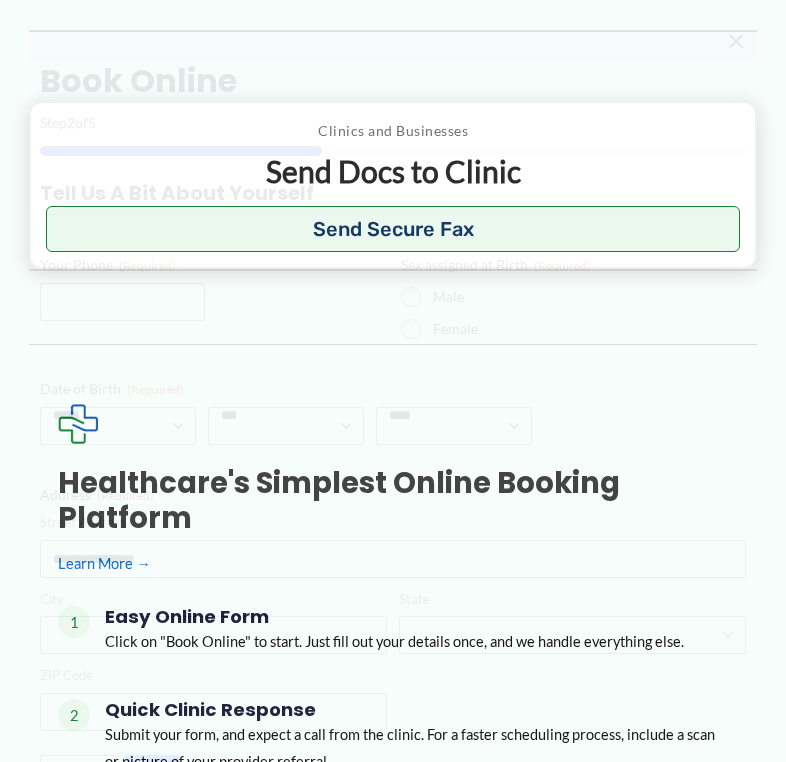 scroll, scrollTop: 1603, scrollLeft: 0, axis: vertical 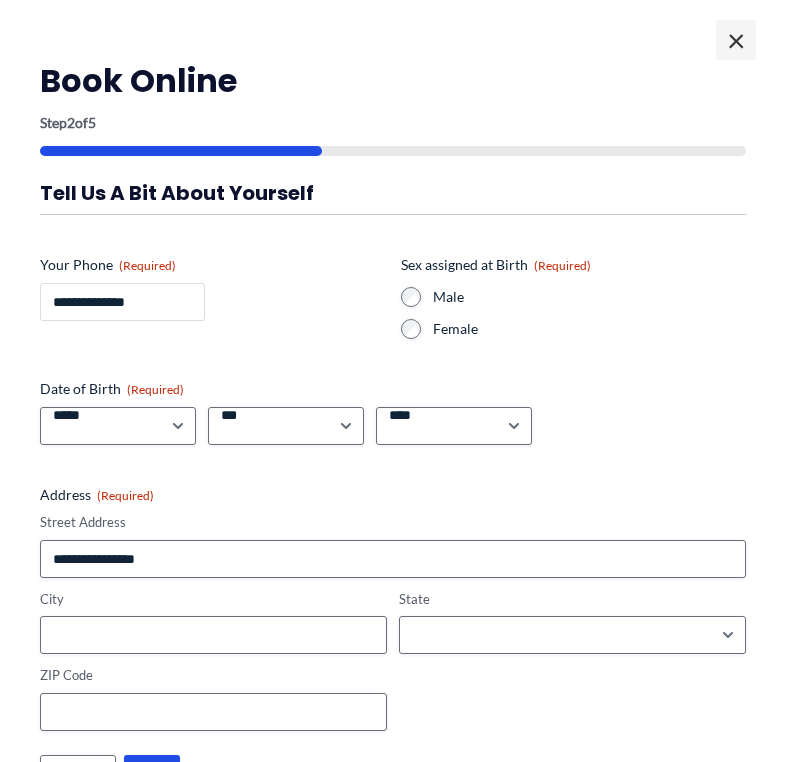 type on "**********" 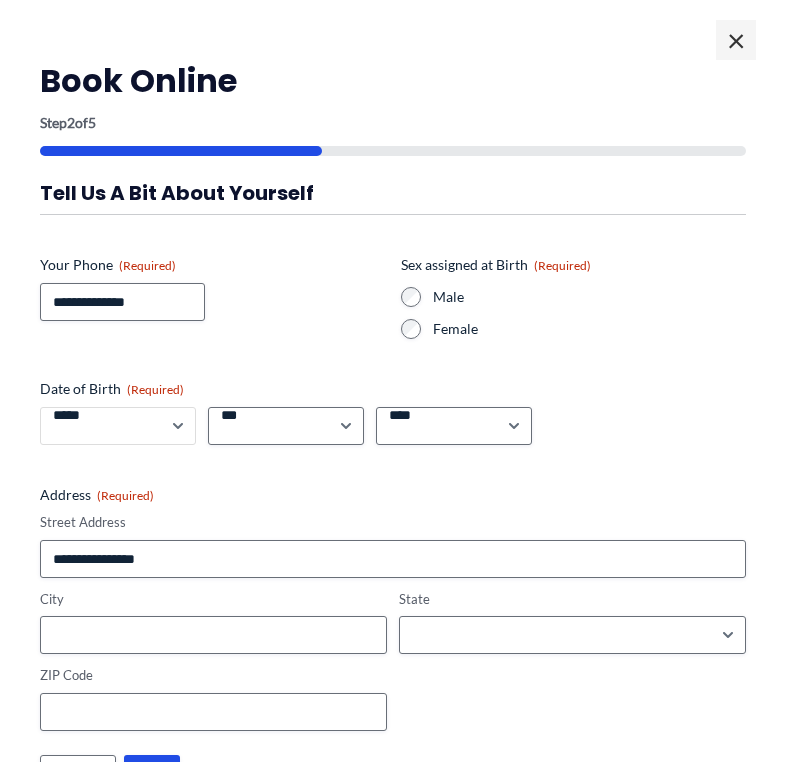 select on "*" 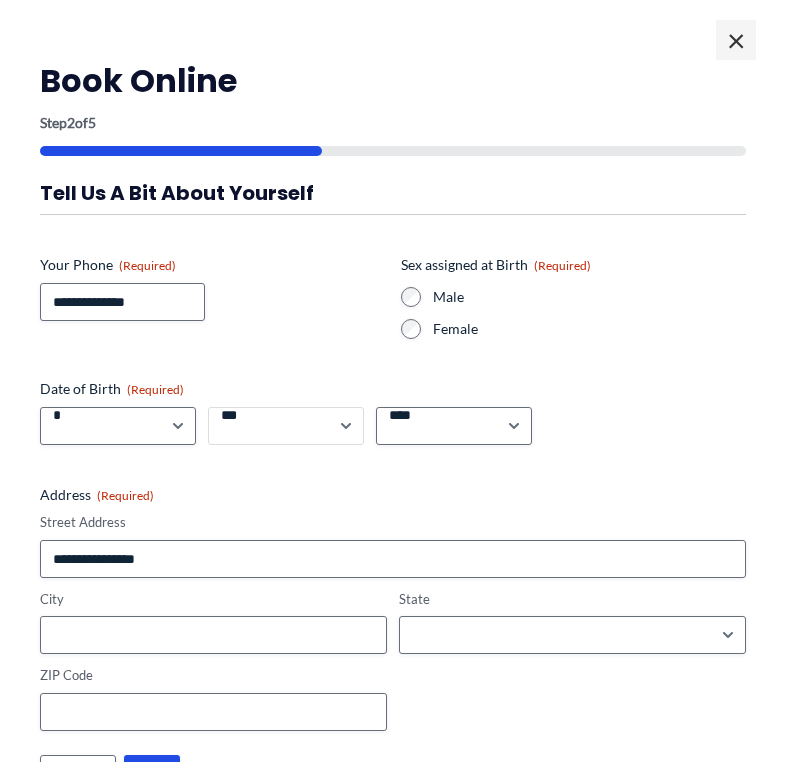 select on "**" 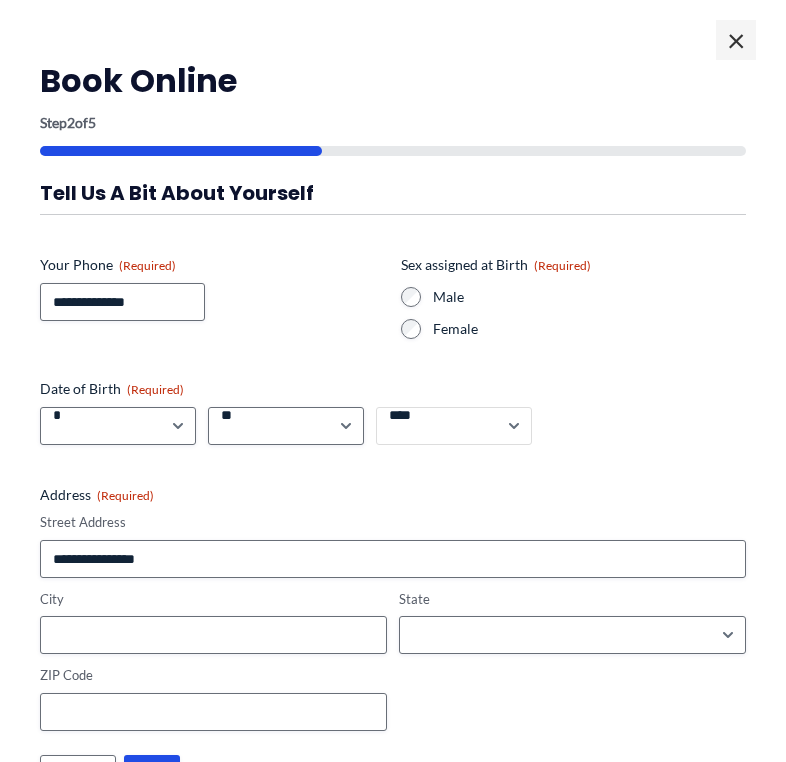 select on "****" 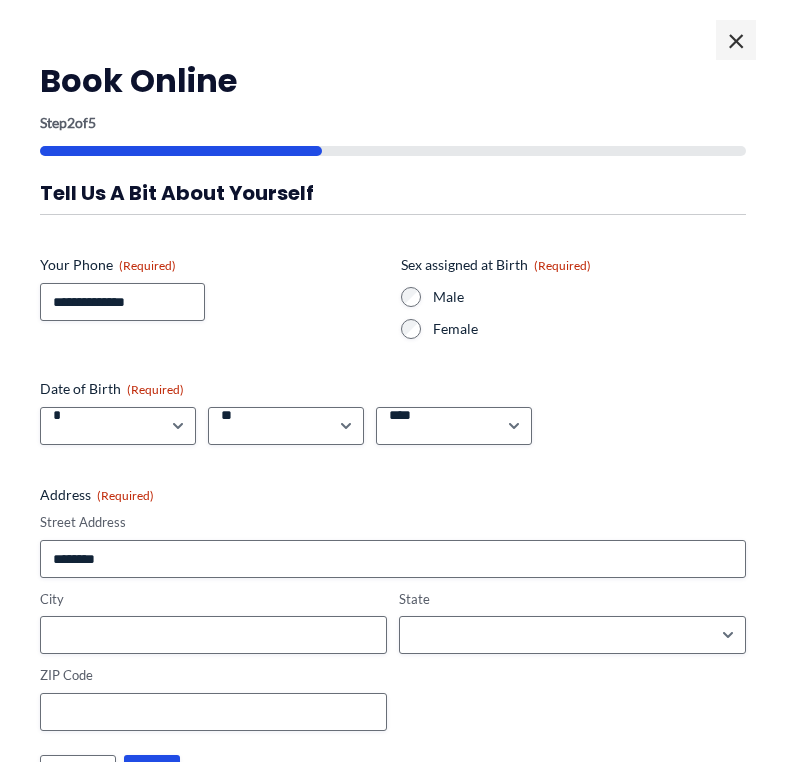 type on "**********" 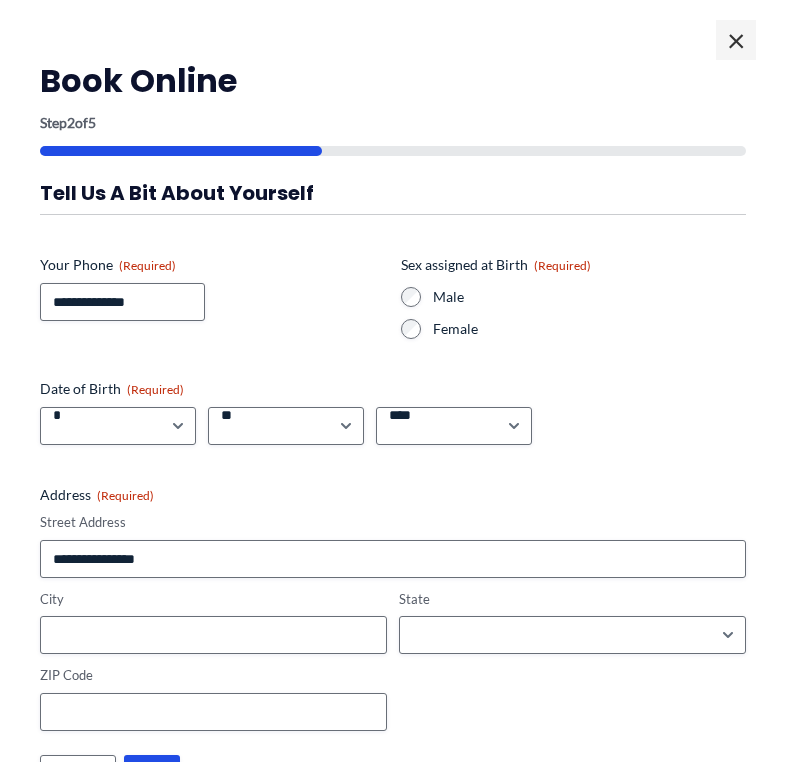 type on "**********" 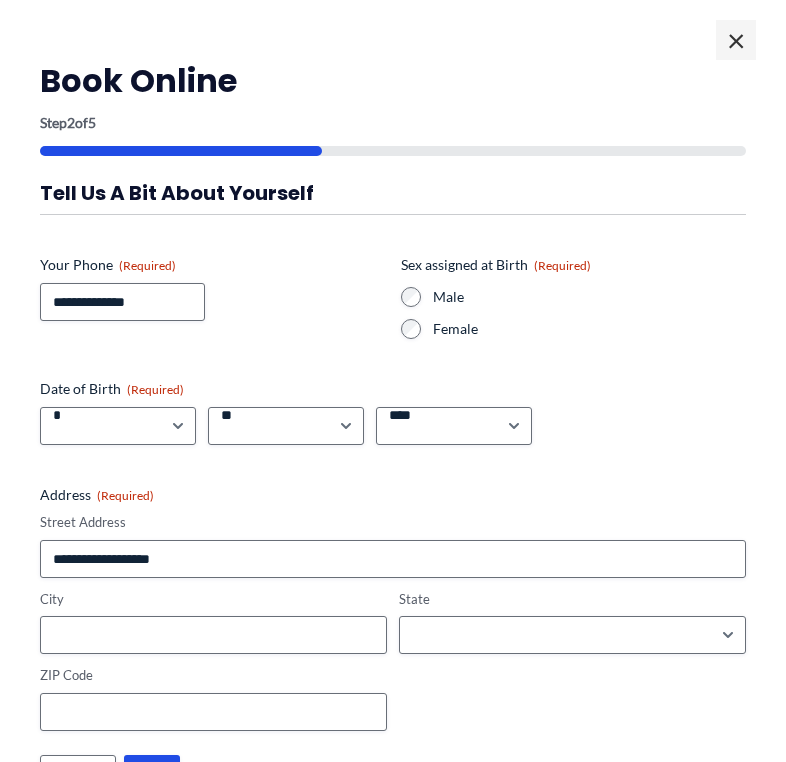 type on "**********" 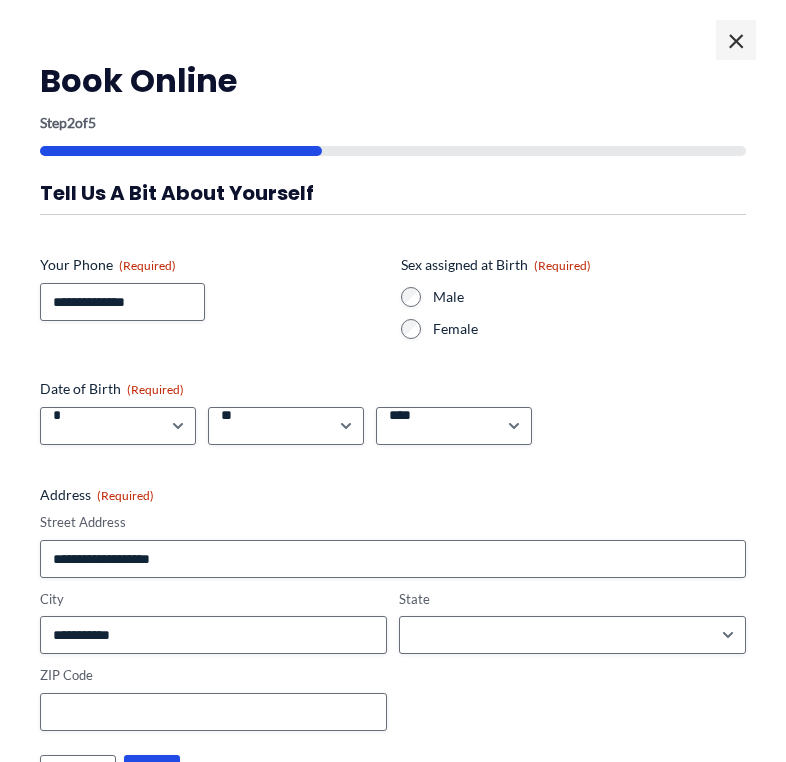 type on "**********" 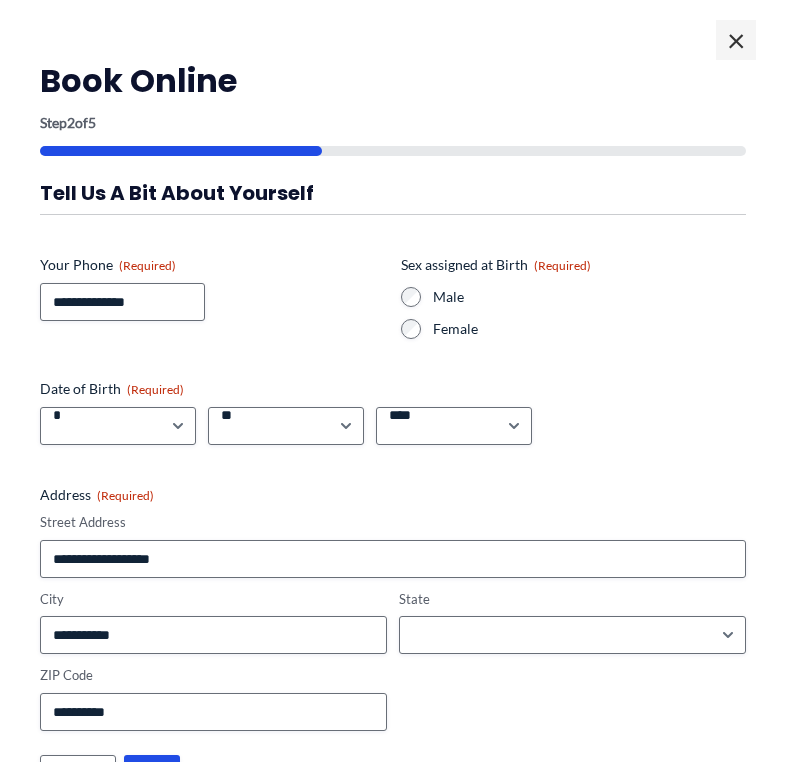 click on "**********" at bounding box center (393, 608) 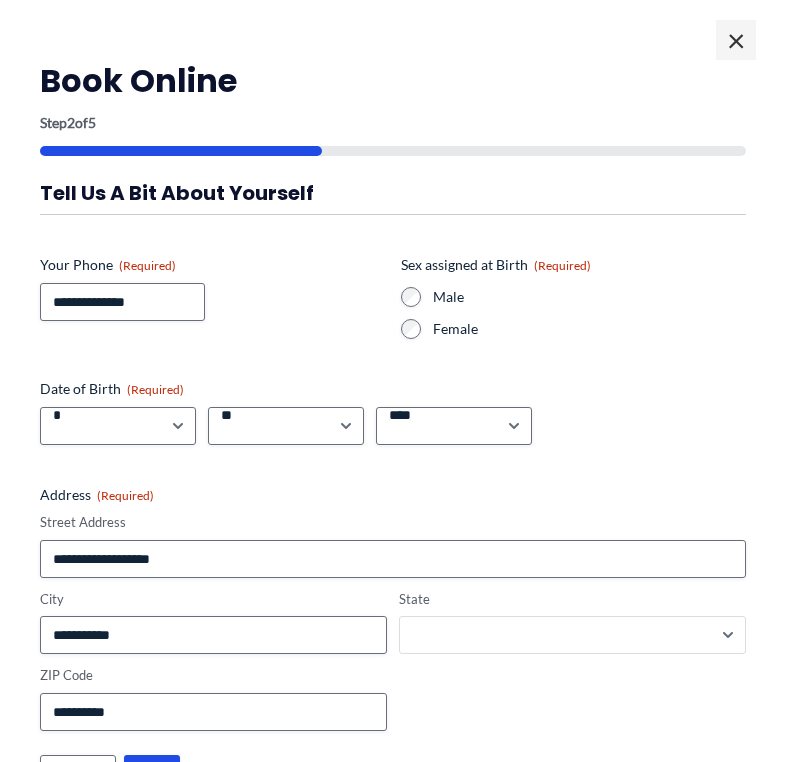 select on "**********" 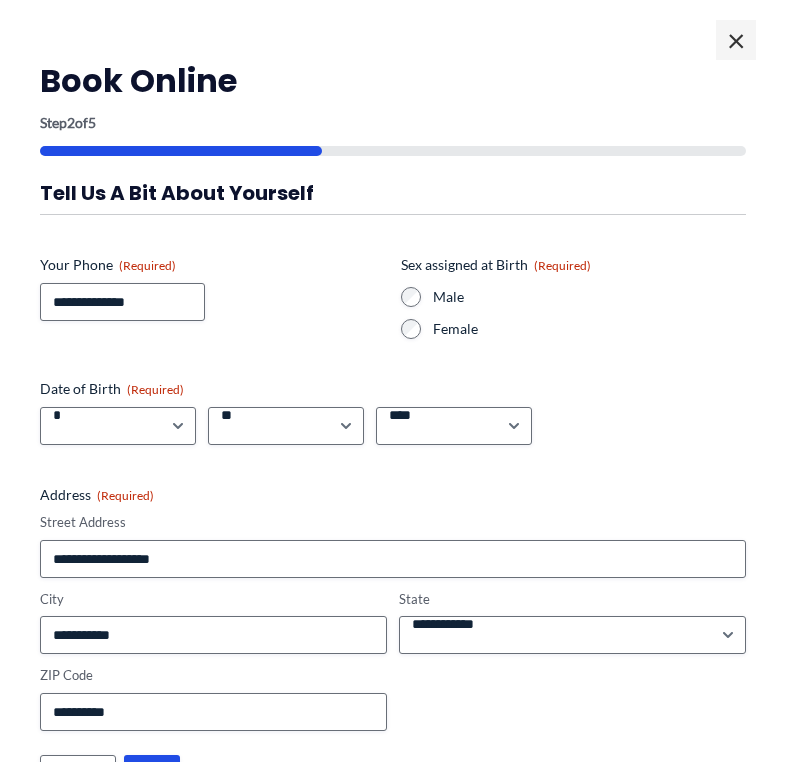 click on "Date of Birth (Required) Month ***** * * * * * * * * * ** ** ** Day *** * * * * * * * * * ** ** ** ** ** ** ** ** ** ** ** ** ** ** ** ** ** ** ** ** ** ** Year **** **** **** **** **** **** **** **** **** **** **** **** **** **** **** **** **** **** **** **** **** **** **** **** **** **** **** **** **** **** **** **** **** **** **** **** **** **** **** **** **** **** **** **** **** **** **** **** **** **** **** **** **** **** **** **** **** **** **** **** **** **** **** **** **** **** **** **** **** **** **** **** **** **** **** **** **** **** **** **** **** **** **** **** **** **** **** **** **** **** **** **** **** **** **** **** **** **** **** **** **** **** **** **** **** **** **** ****" at bounding box center (393, 412) 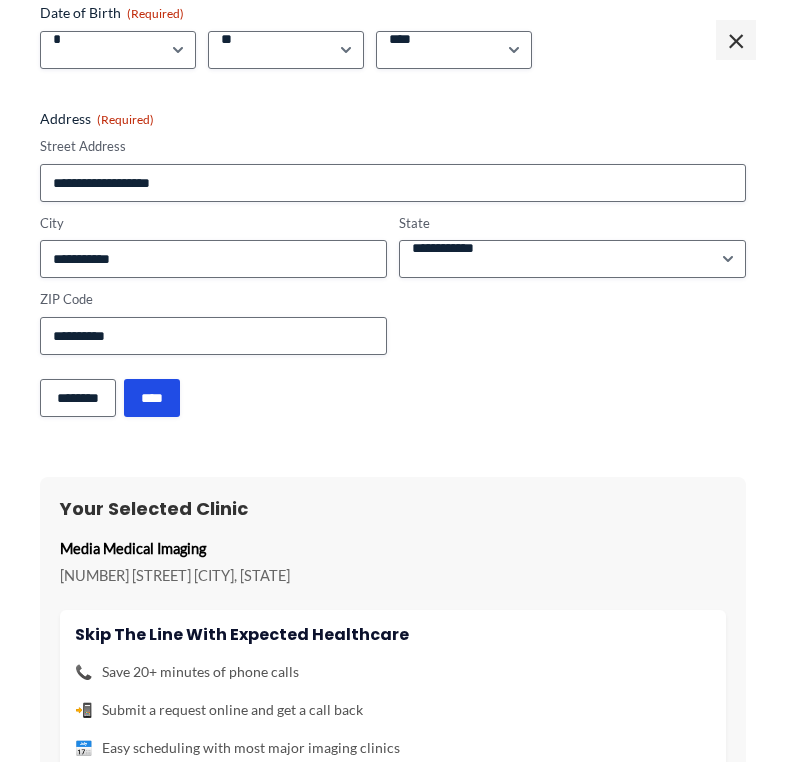 scroll, scrollTop: 406, scrollLeft: 0, axis: vertical 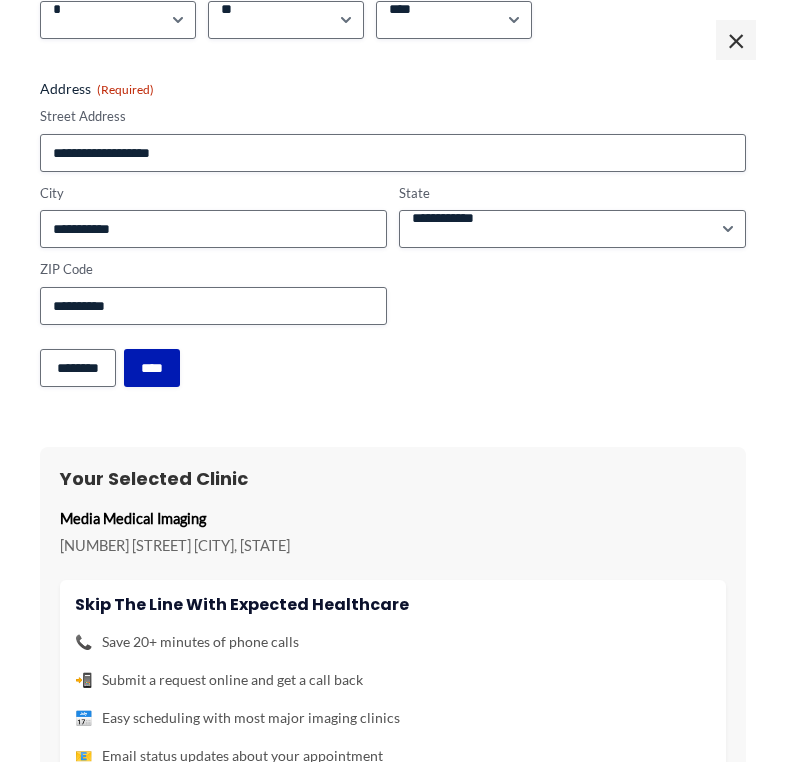 click on "****" at bounding box center [152, 368] 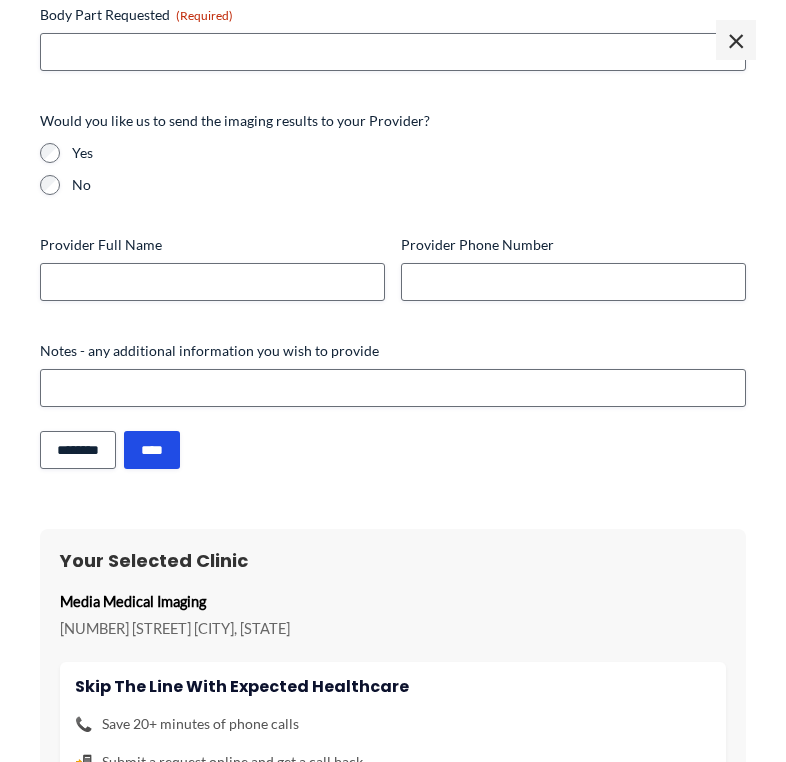 scroll, scrollTop: 1157, scrollLeft: 0, axis: vertical 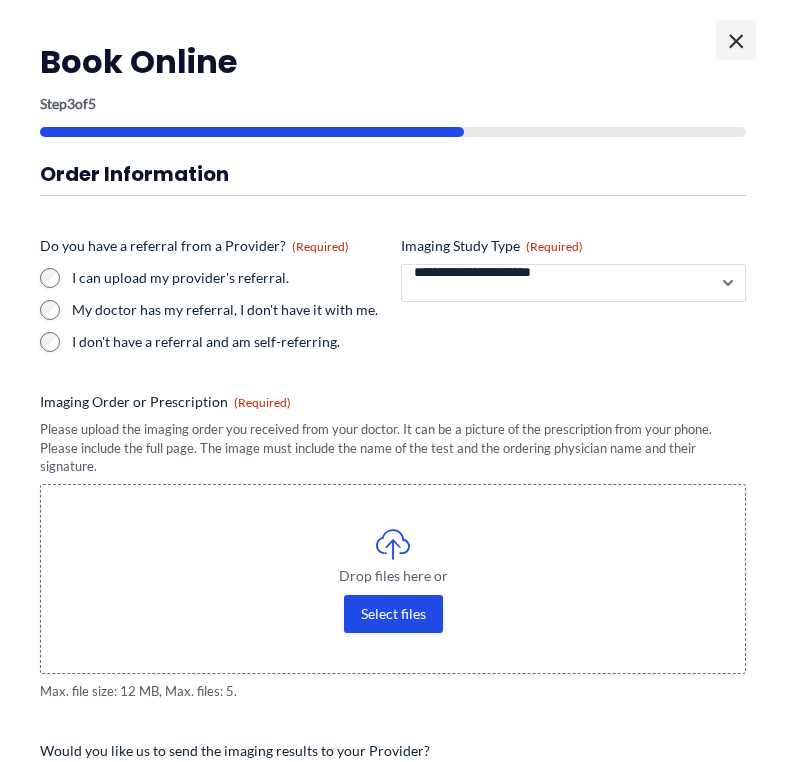 select on "**********" 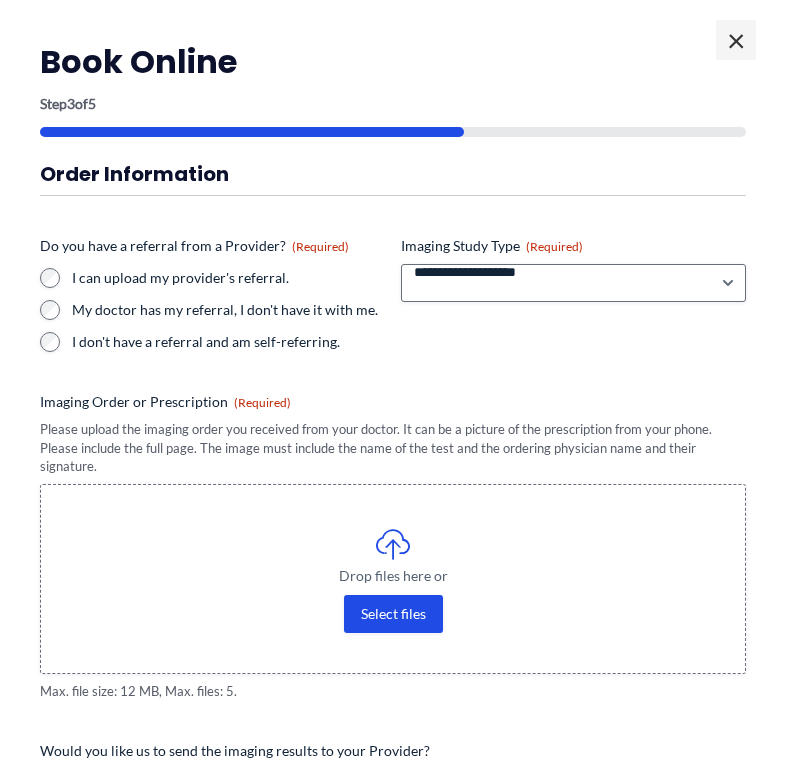 click on "**********" at bounding box center [393, 545] 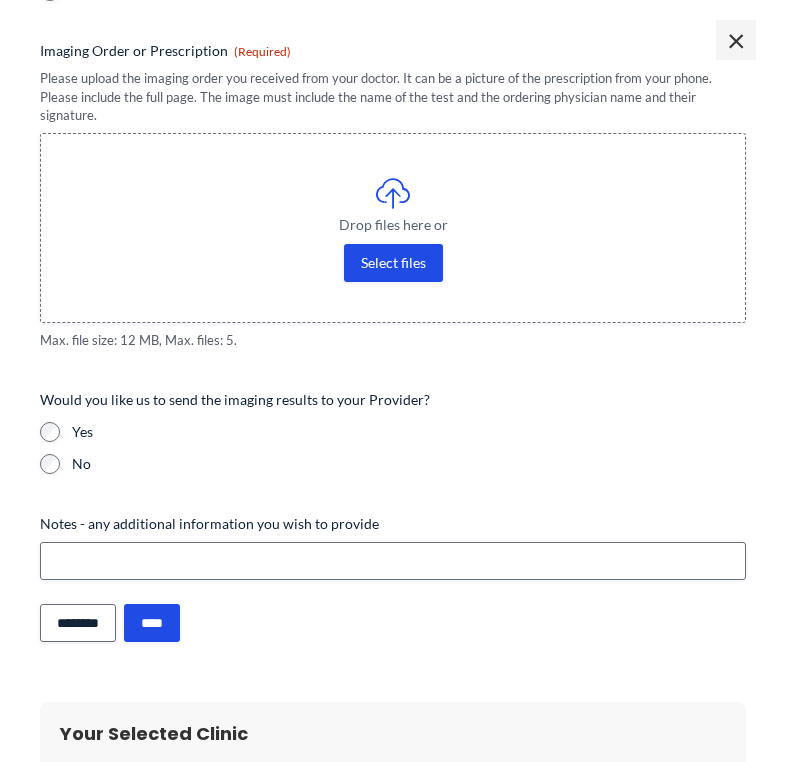 scroll, scrollTop: 386, scrollLeft: 0, axis: vertical 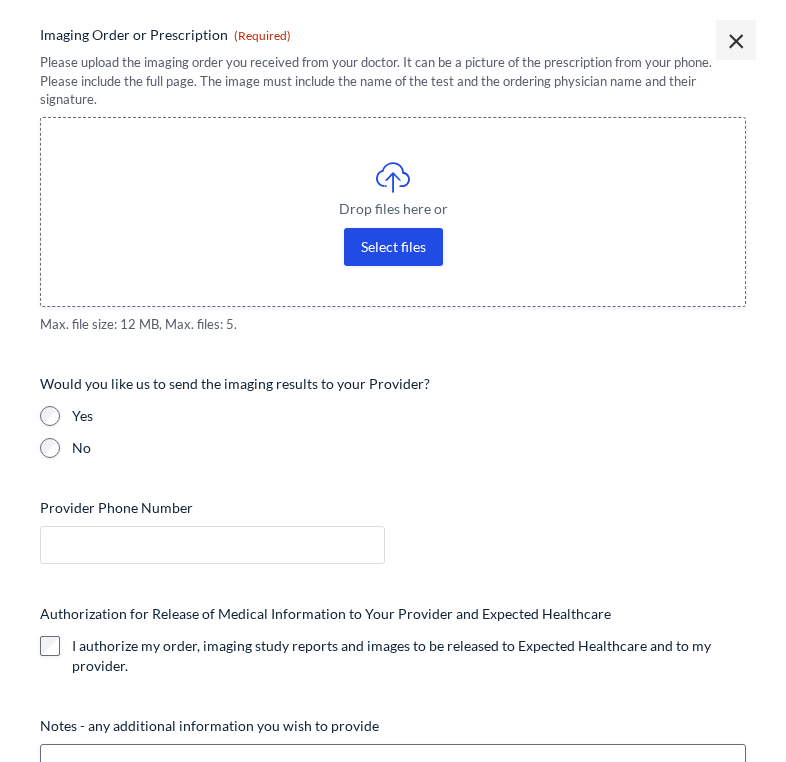 type on "**********" 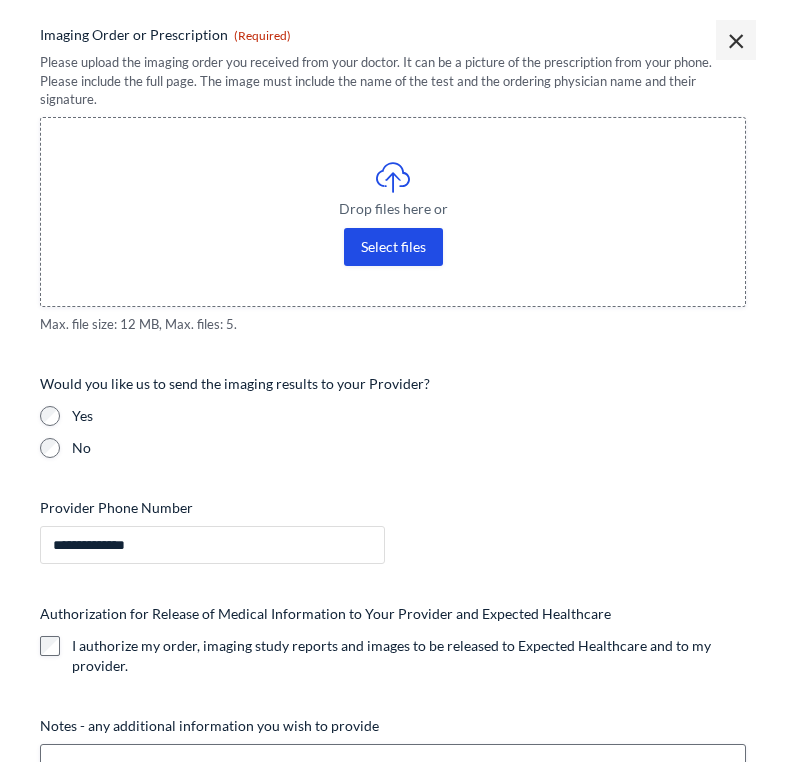 click on "**********" at bounding box center (212, 545) 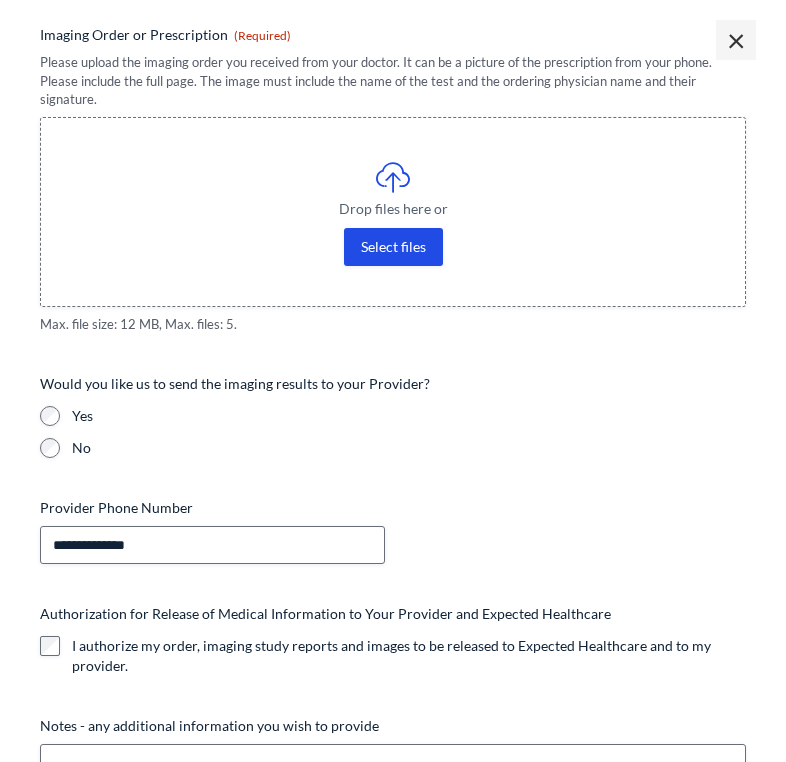 type 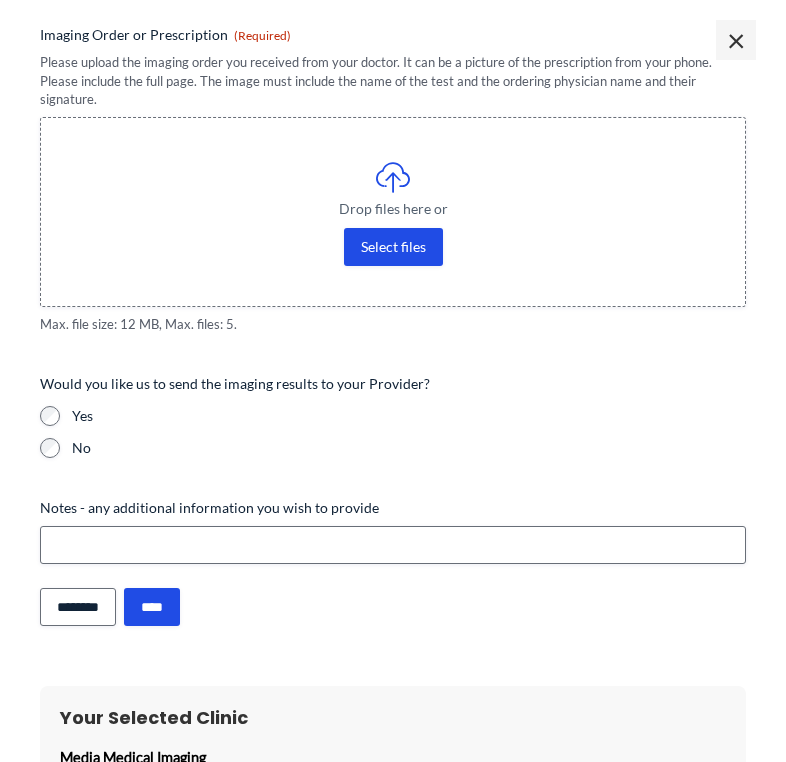 click on "No" at bounding box center [409, 448] 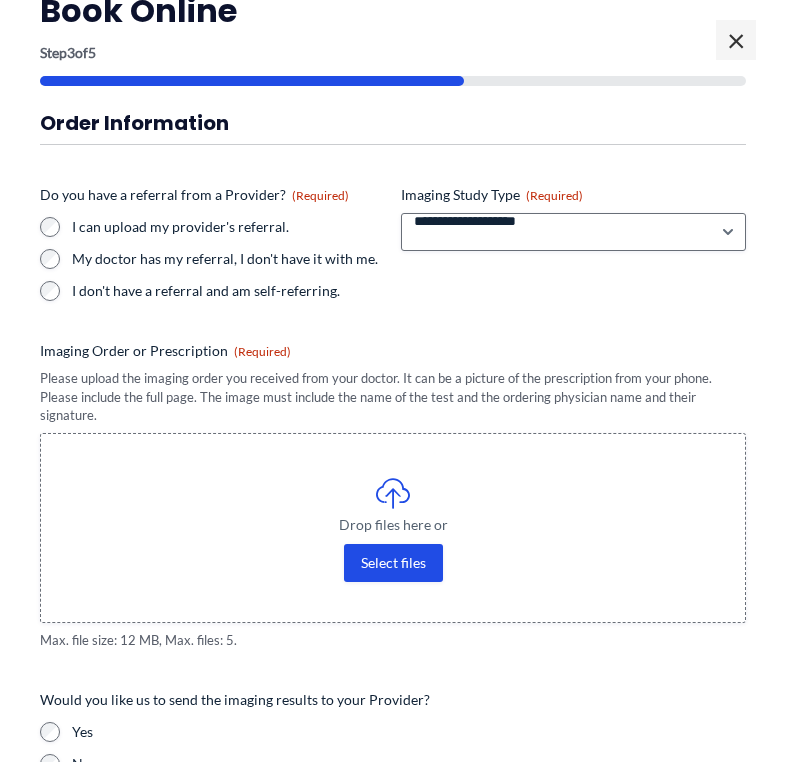 scroll, scrollTop: 53, scrollLeft: 0, axis: vertical 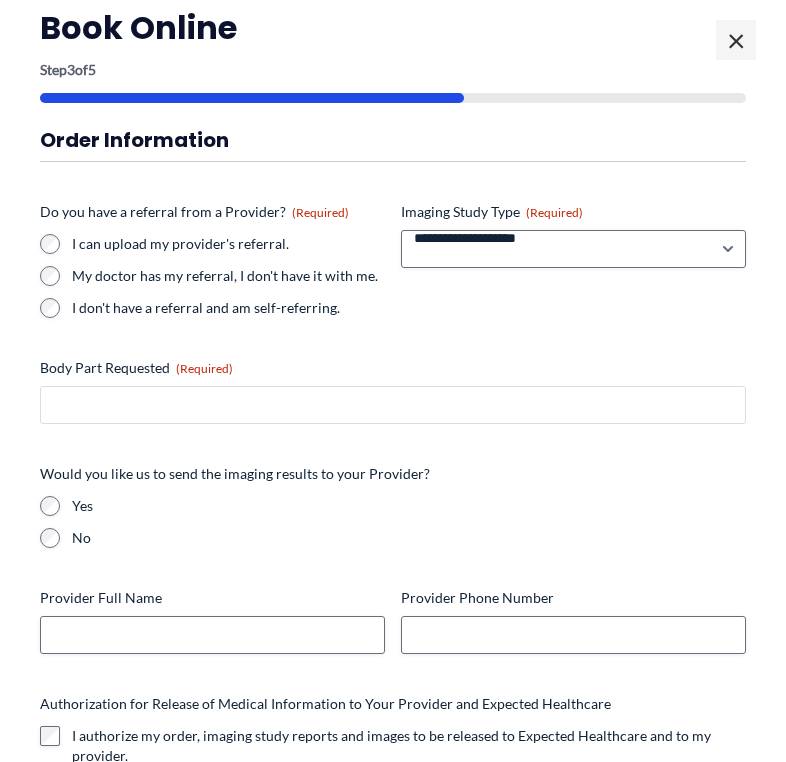click on "Body Part Requested (Required)" at bounding box center [393, 405] 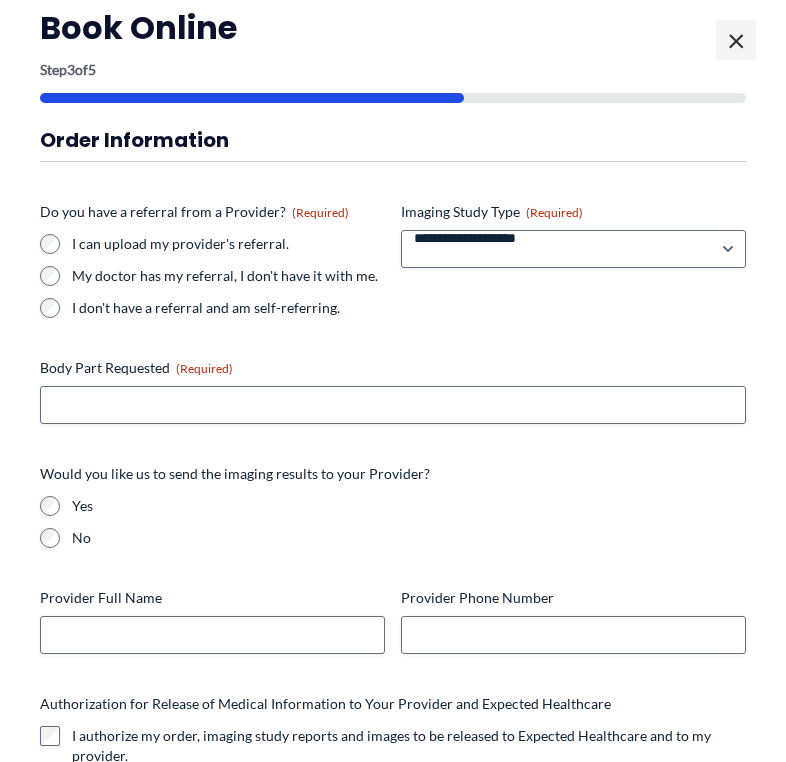 click on "Yes" at bounding box center (409, 506) 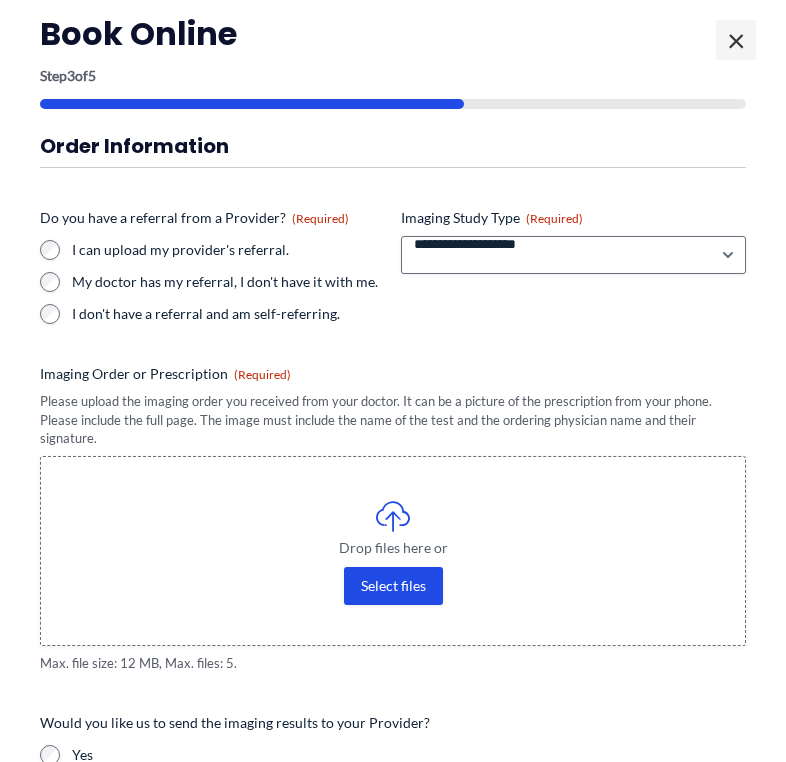 scroll, scrollTop: 48, scrollLeft: 0, axis: vertical 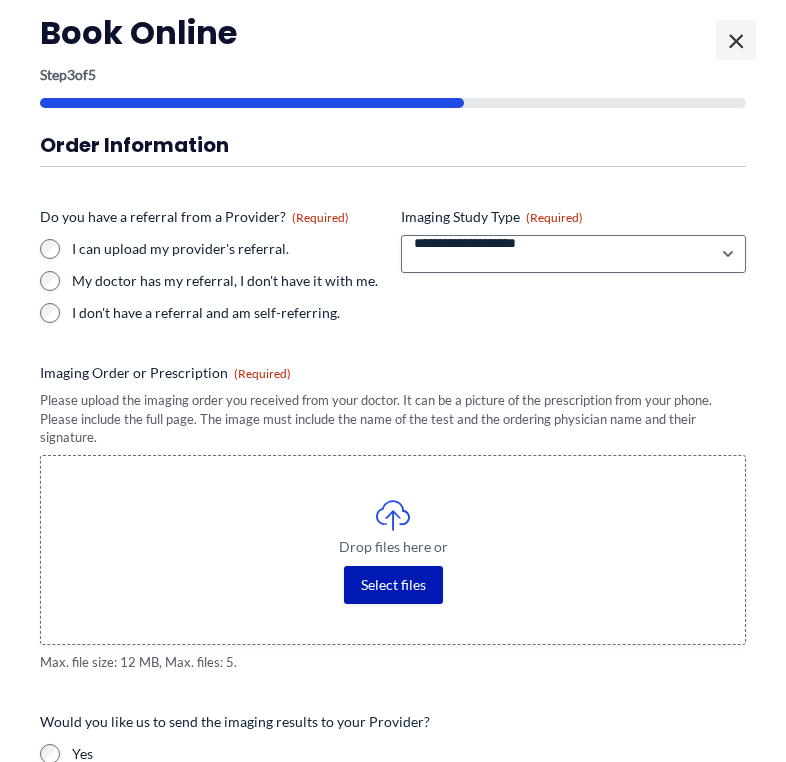 click on "Select files" at bounding box center (393, 585) 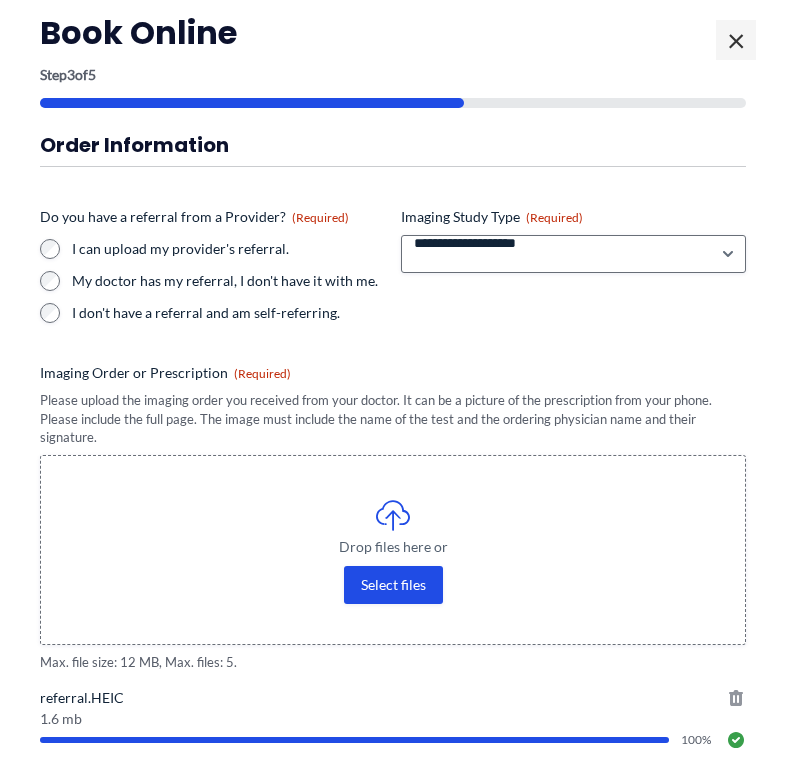 click on "Order Information Do you have a referral from a Provider? (Required)
I can upload my provider's referral.
My doctor has my referral, I don't have it with me.
I don't have a referral and am self-referring.
Imaging Study Type (Required) (Required)
Body Part Requested (Required) Imaging Order or Prescription (Required) Please upload the imaging order you received from your doctor. It can be a picture of the prescription from your phone. Please include the full page. The image must include the name of the test and the ordering physician name and their signature.
Drop files here or
Select files
Max. file size: 12 MB, Max. files: 5.   referral.HEIC 1.6 mb 100% Delete this file: referral.HEIC Would you like us to send the imaging results to your Provider?" at bounding box center (393, 665) 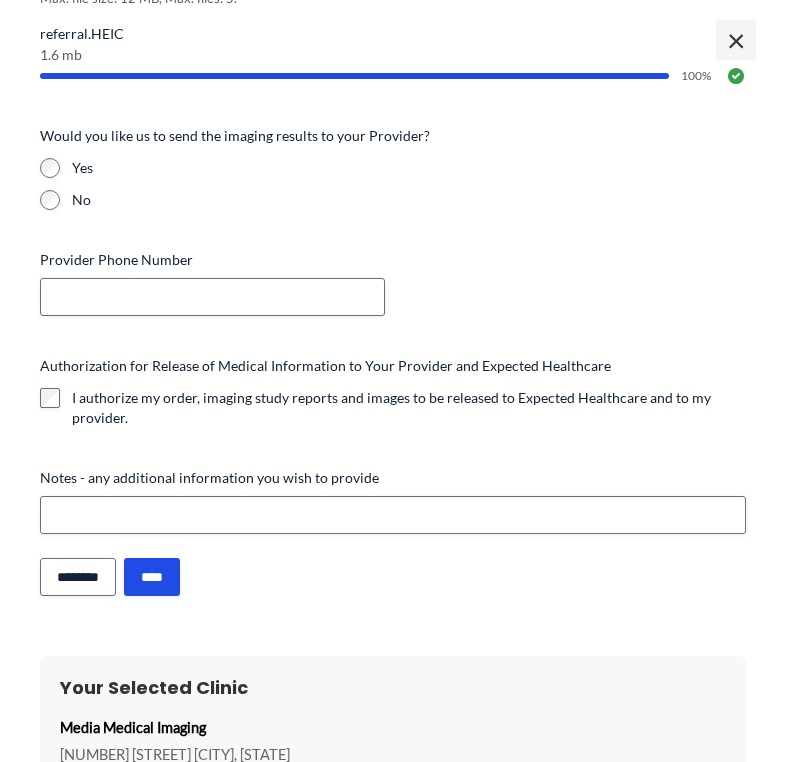 scroll, scrollTop: 724, scrollLeft: 0, axis: vertical 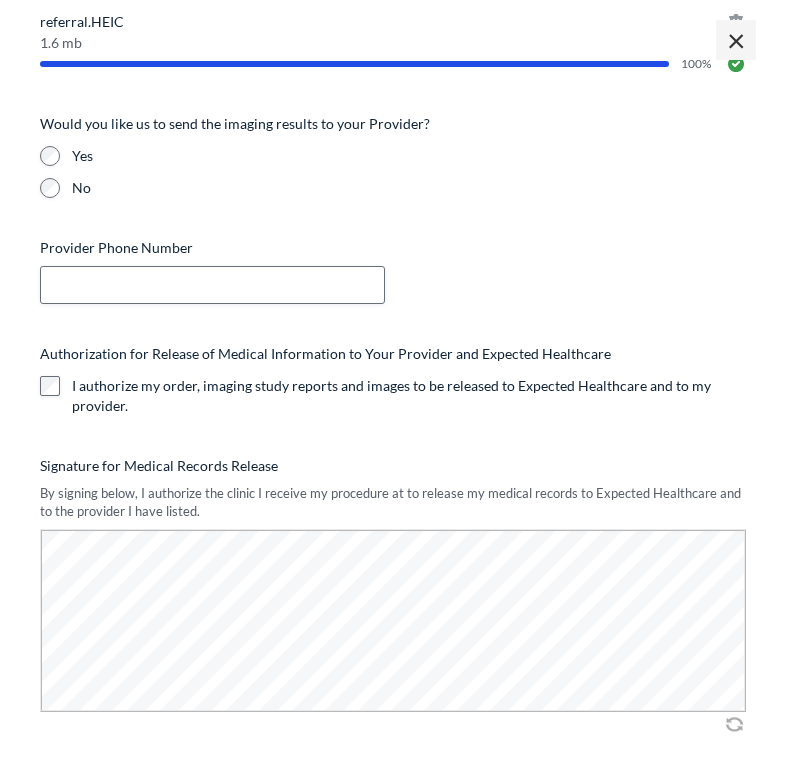 click on "Order Information Do you have a referral from a Provider? (Required)
I can upload my provider's referral.
My doctor has my referral, I don't have it with me.
I don't have a referral and am self-referring.
Imaging Study Type (Required) (Required)
Body Part Requested (Required) Imaging Order or Prescription (Required) Please upload the imaging order you received from your doctor. It can be a picture of the prescription from your phone. Please include the full page. The image must include the name of the test and the ordering physician name and their signature.
Drop files here or
Select files
Max. file size: 12 MB, Max. files: 5.   referral.HEIC 1.6 mb 100% Delete this file: referral.HEIC Would you like us to send the imaging results to your Provider?" at bounding box center [393, 150] 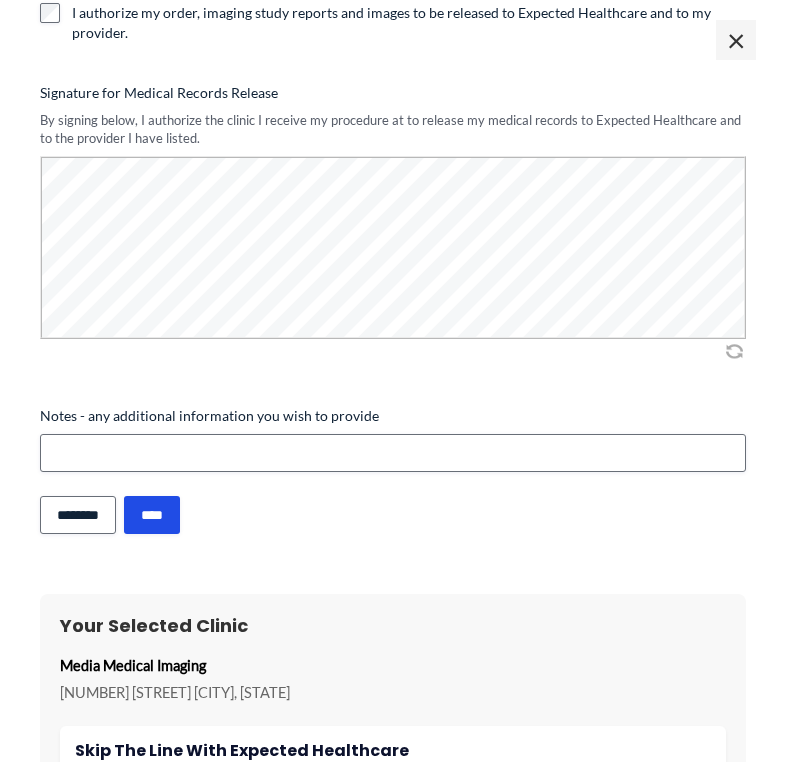 scroll, scrollTop: 1105, scrollLeft: 0, axis: vertical 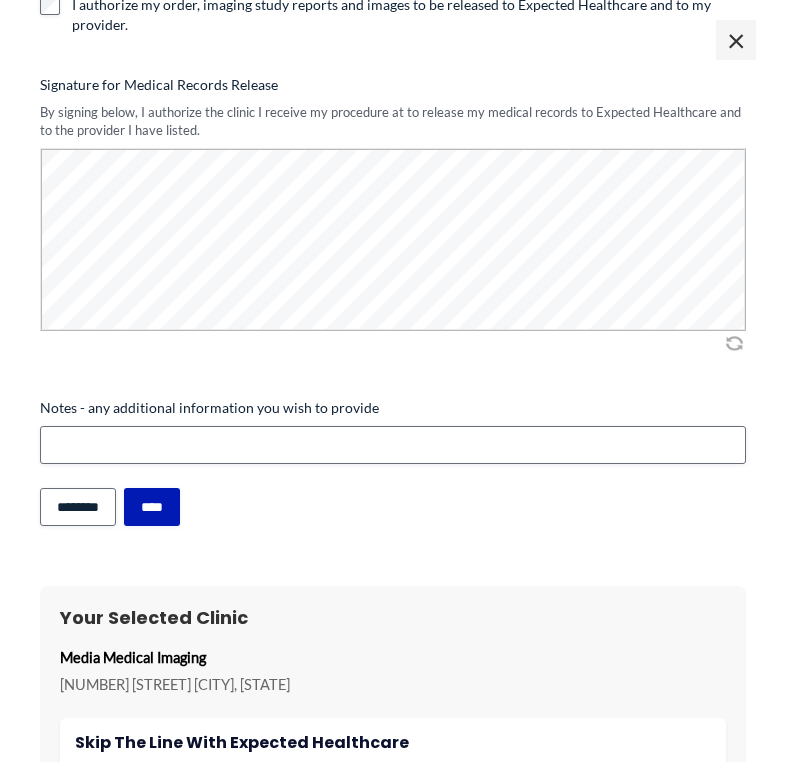 click on "****" at bounding box center (152, 507) 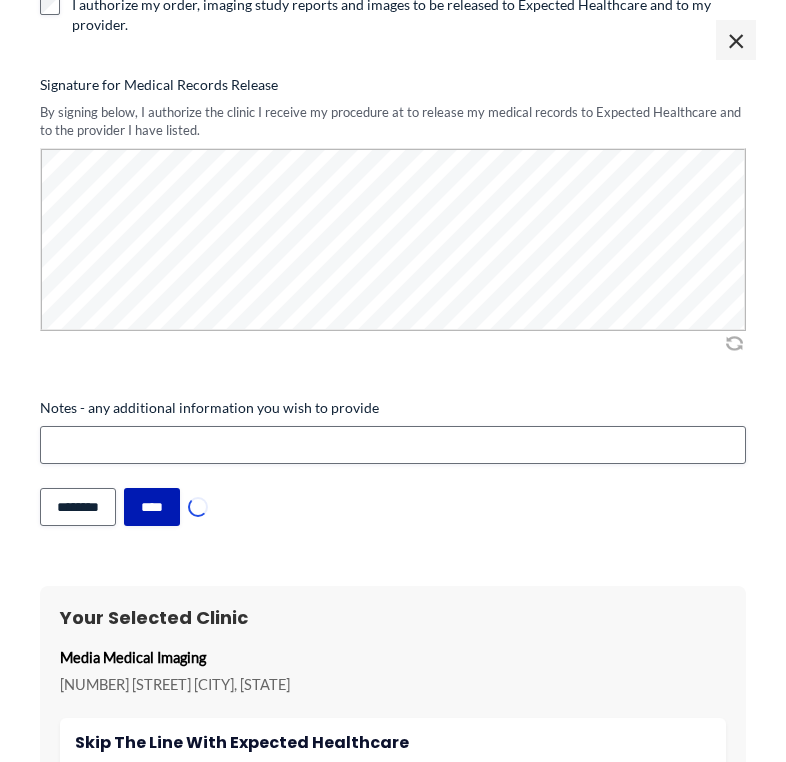 scroll, scrollTop: 280, scrollLeft: 0, axis: vertical 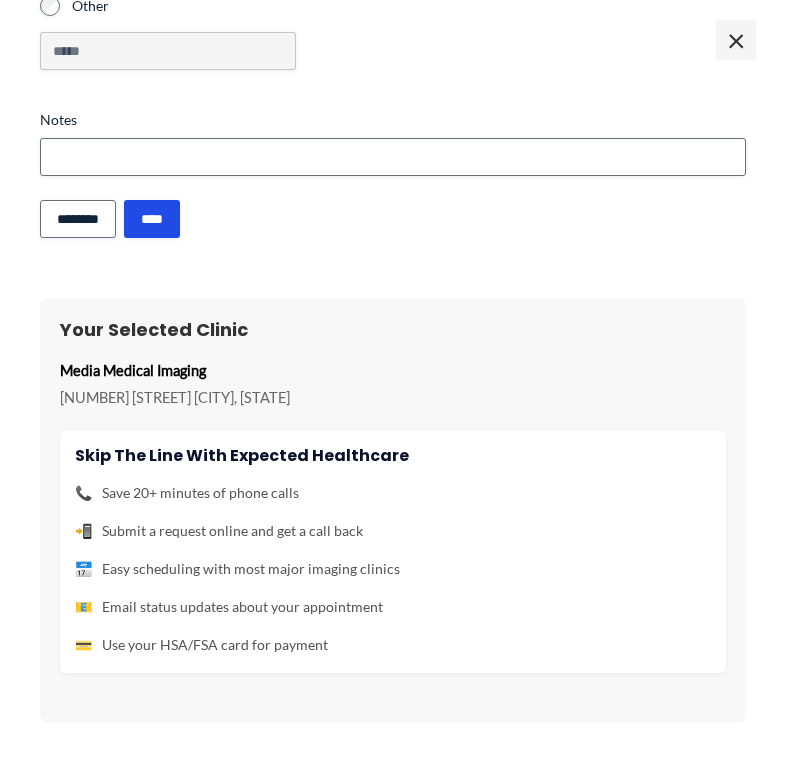 click on "Your Selected Clinic
Media Medical Imaging
[NUMBER] [STREET] [CITY], [STATE]
Skip the line with Expected Healthcare
📞
Save 20+ minutes of phone calls
📲
Submit a request online and get a call back
📅
Easy scheduling with most major imaging clinics
📧 💳" at bounding box center (393, 510) 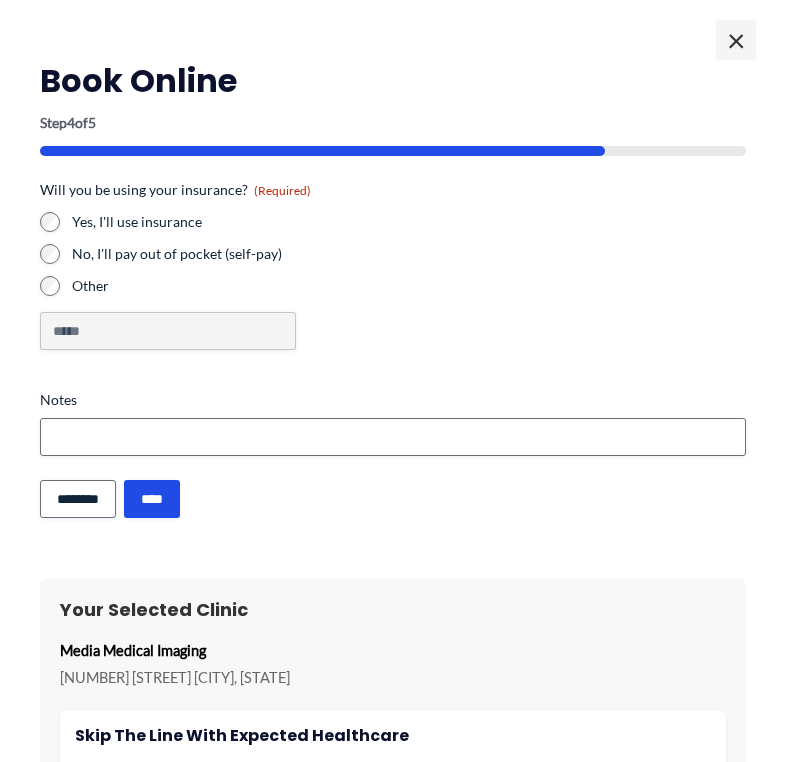 scroll, scrollTop: 0, scrollLeft: 0, axis: both 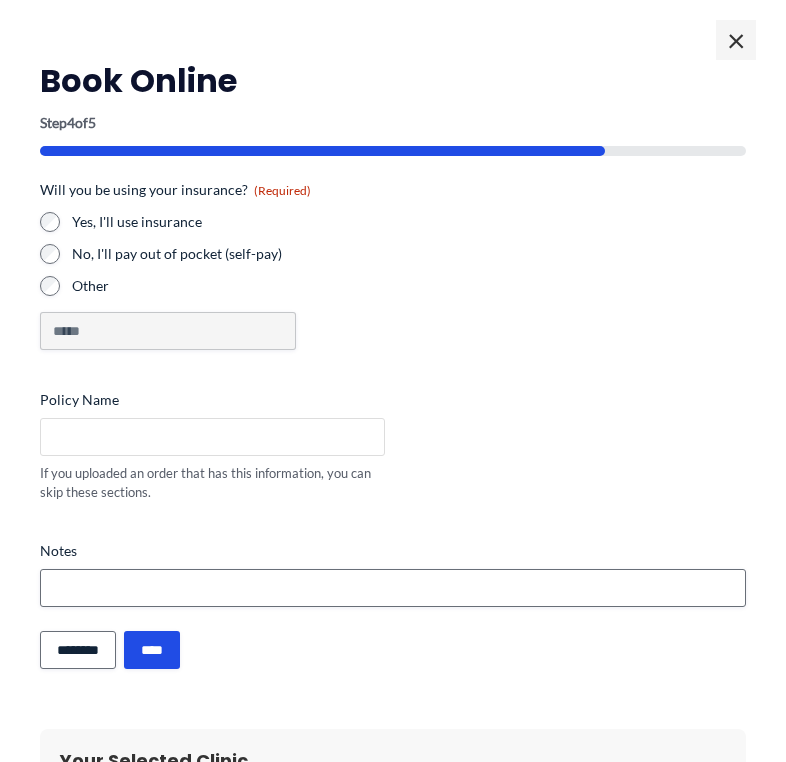 click on "Policy Name" at bounding box center (212, 437) 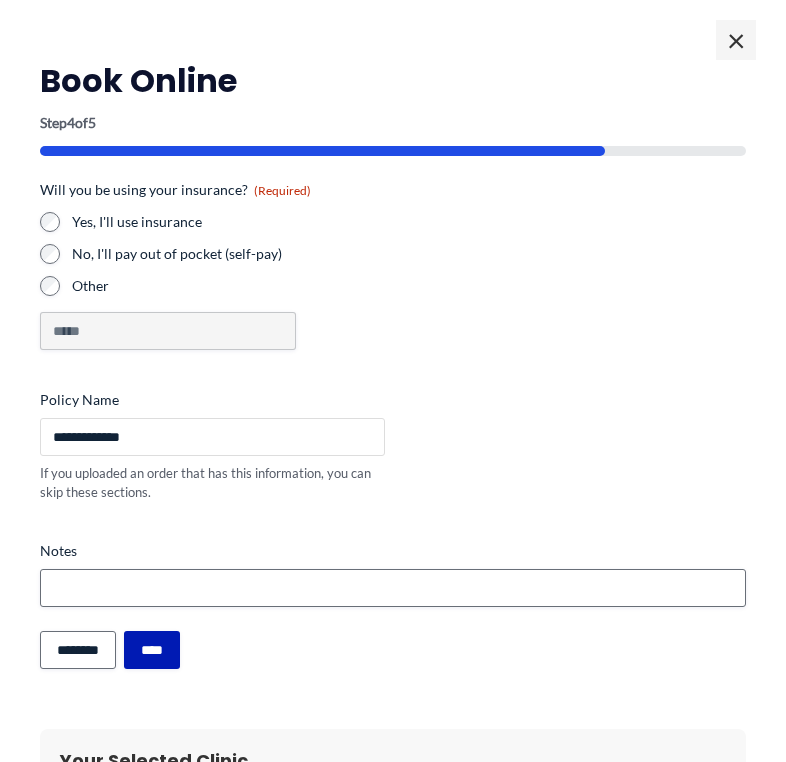 type on "**********" 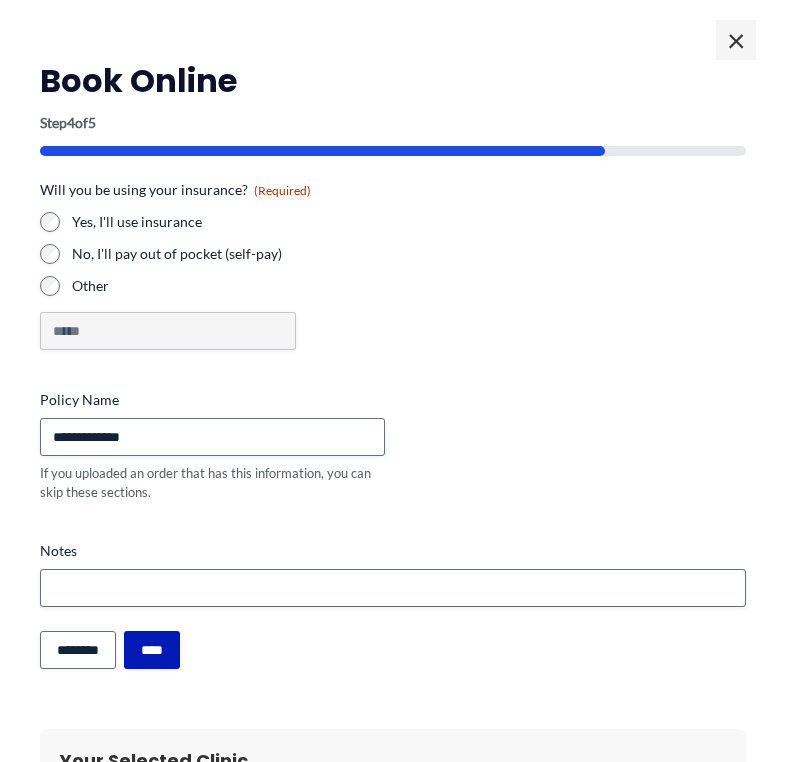 click on "****" at bounding box center (152, 650) 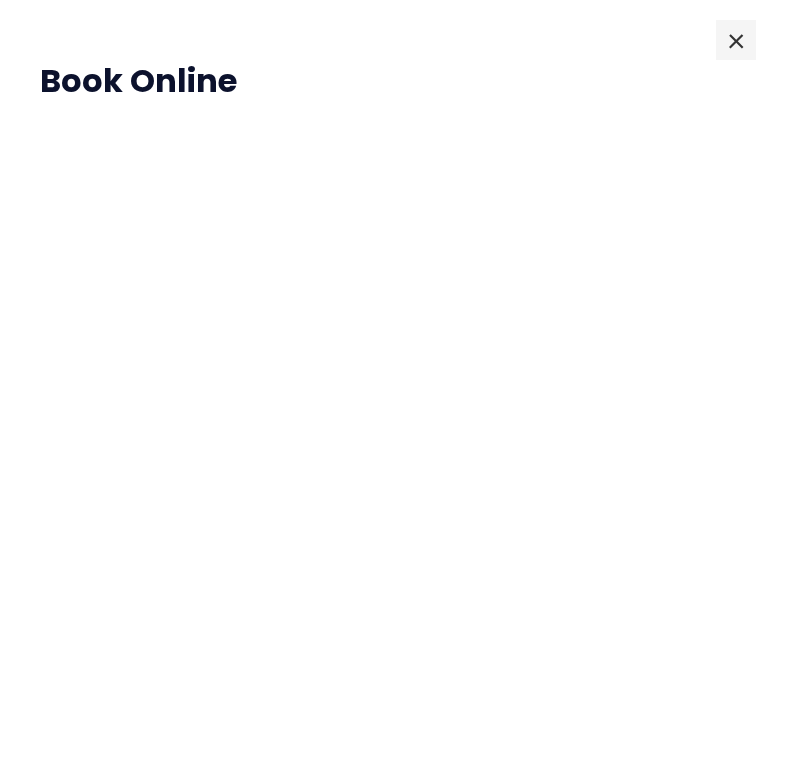 scroll, scrollTop: 1381, scrollLeft: 0, axis: vertical 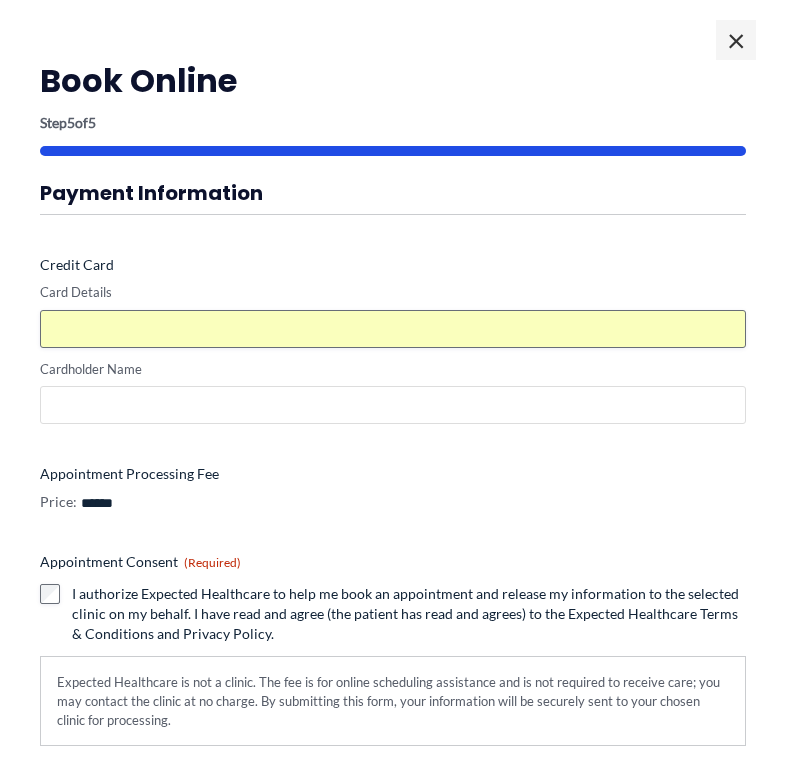 click on "Cardholder Name" at bounding box center (393, 405) 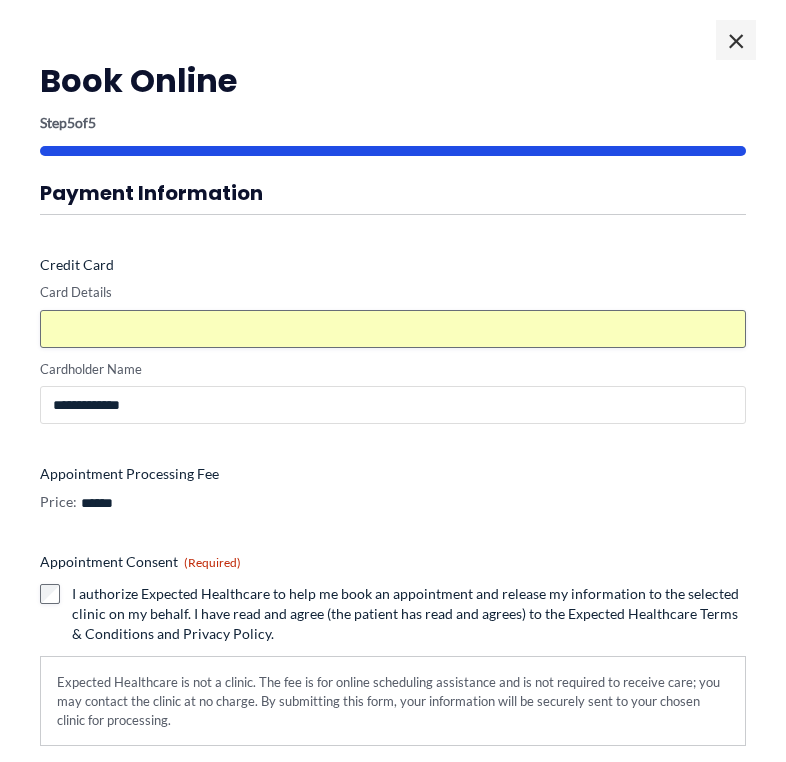 type on "**********" 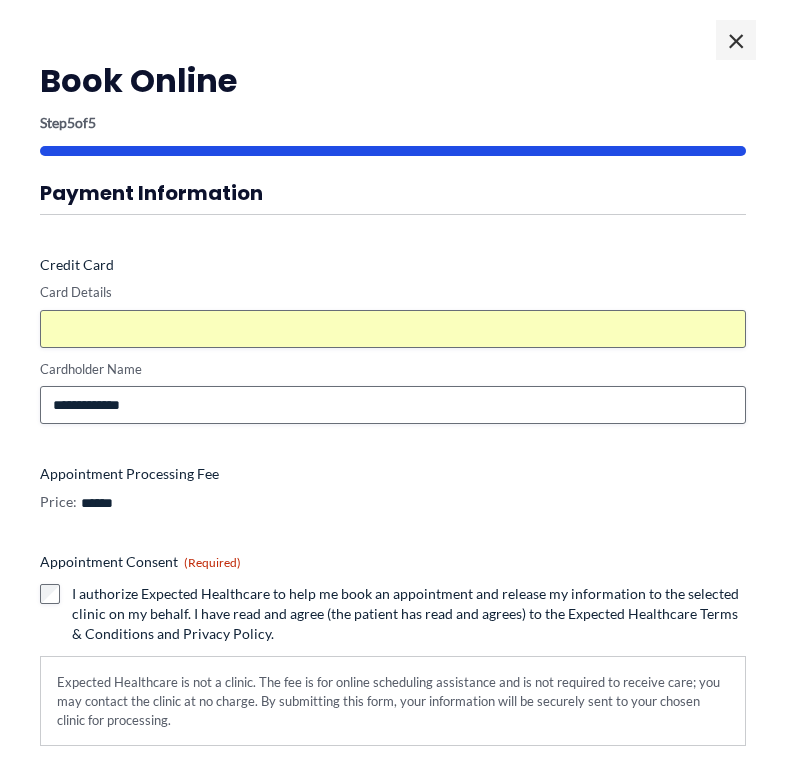 click on "Appointment Consent (Required)   I authorize Expected Healthcare to help me book an appointment and release my information to the selected clinic on my behalf. I have read and agree (the patient has read and agrees) to the Expected Healthcare Terms & Conditions and Privacy Policy. Expected Healthcare is not a clinic. The fee is for online scheduling assistance and is not required to receive care; you may contact the clinic at no charge. By submitting this form, your information will be securely sent to your chosen clinic for processing." at bounding box center [393, 649] 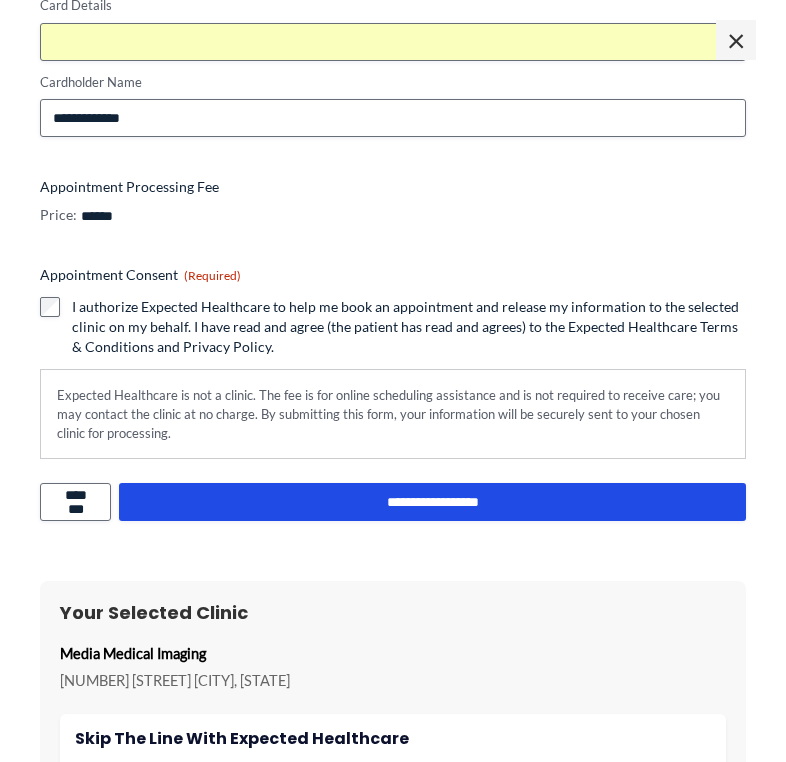 scroll, scrollTop: 310, scrollLeft: 0, axis: vertical 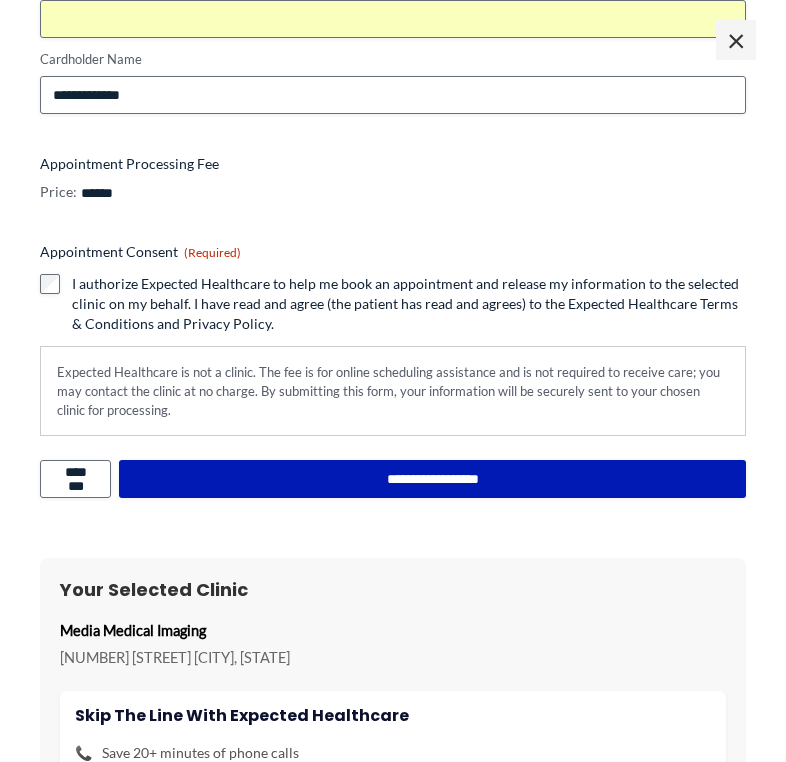 click on "**********" at bounding box center (432, 479) 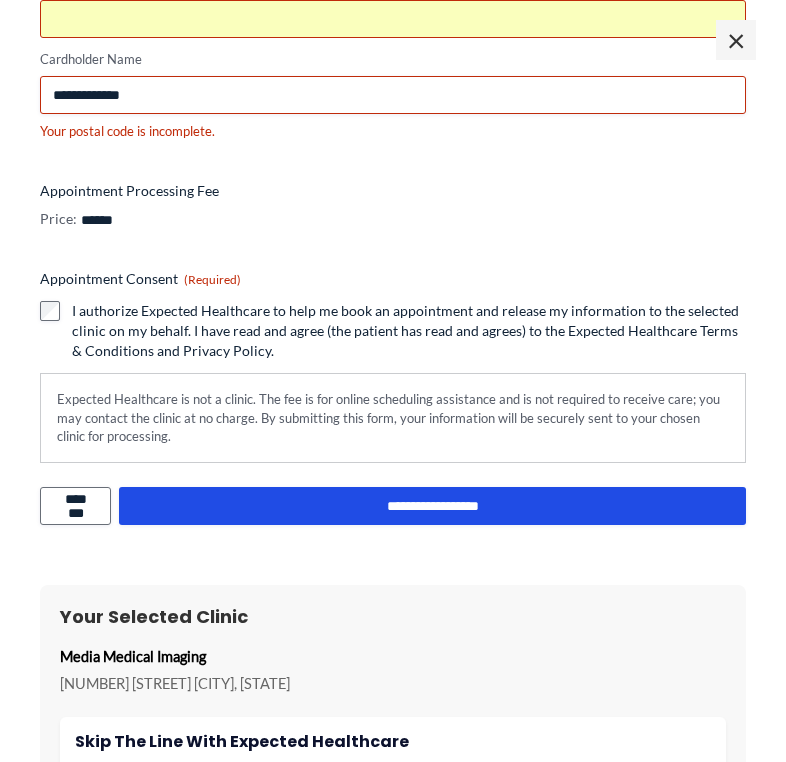 click on "**********" at bounding box center [393, 166] 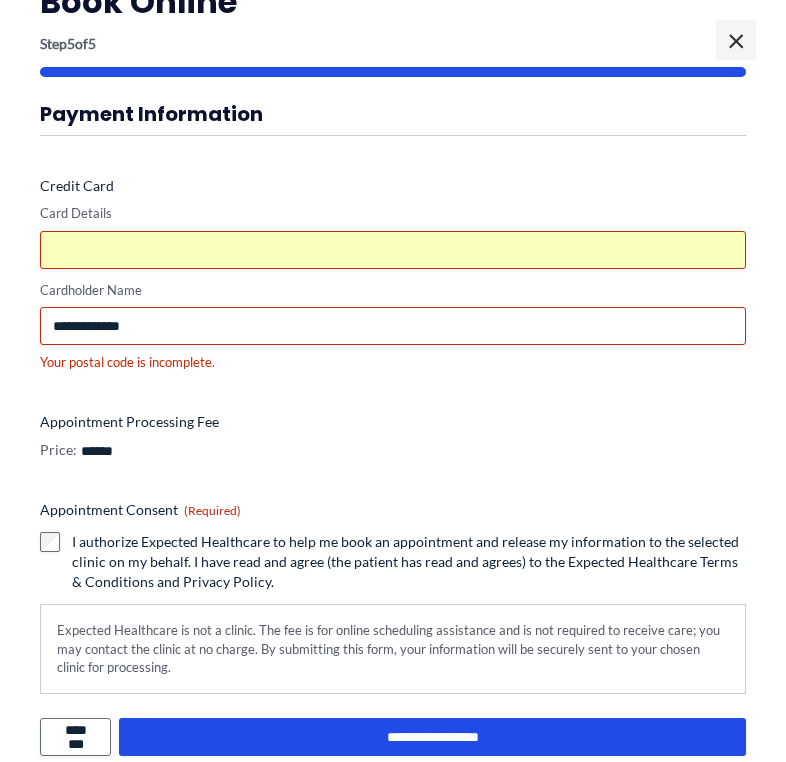 scroll, scrollTop: 71, scrollLeft: 0, axis: vertical 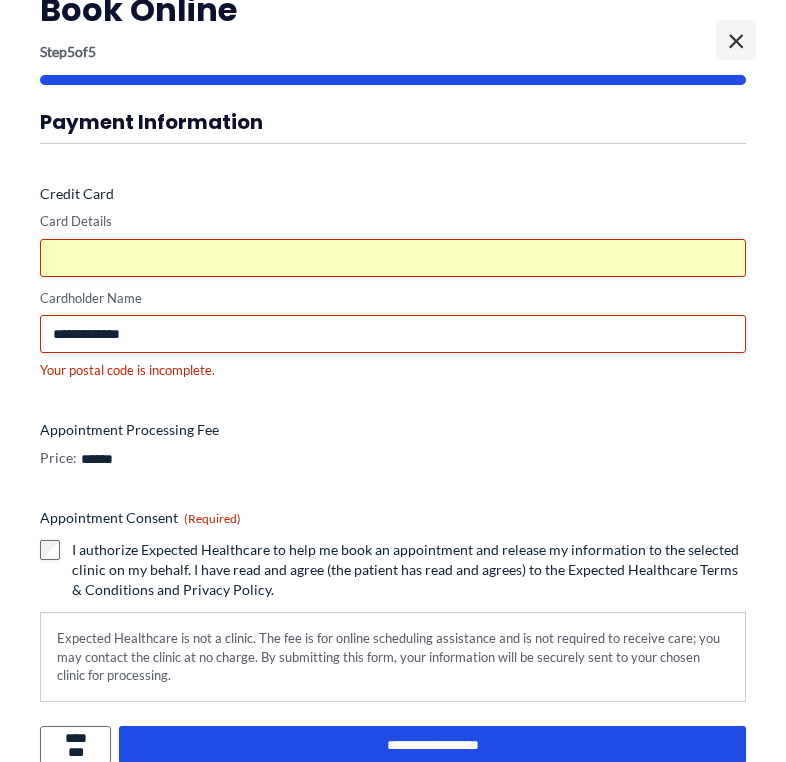 click at bounding box center [393, 258] 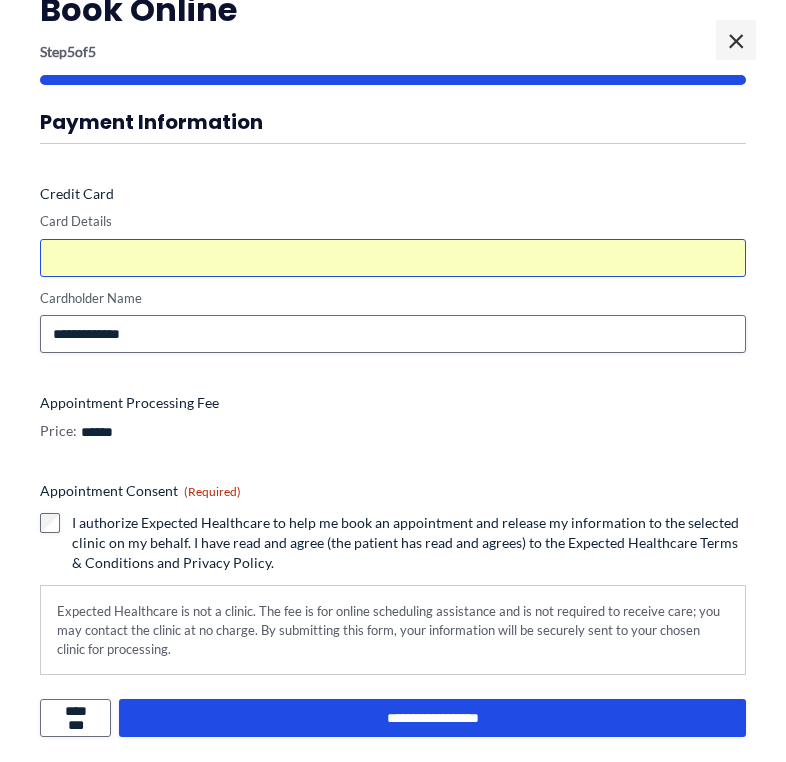 click on "Appointment Processing Fee" at bounding box center (393, 403) 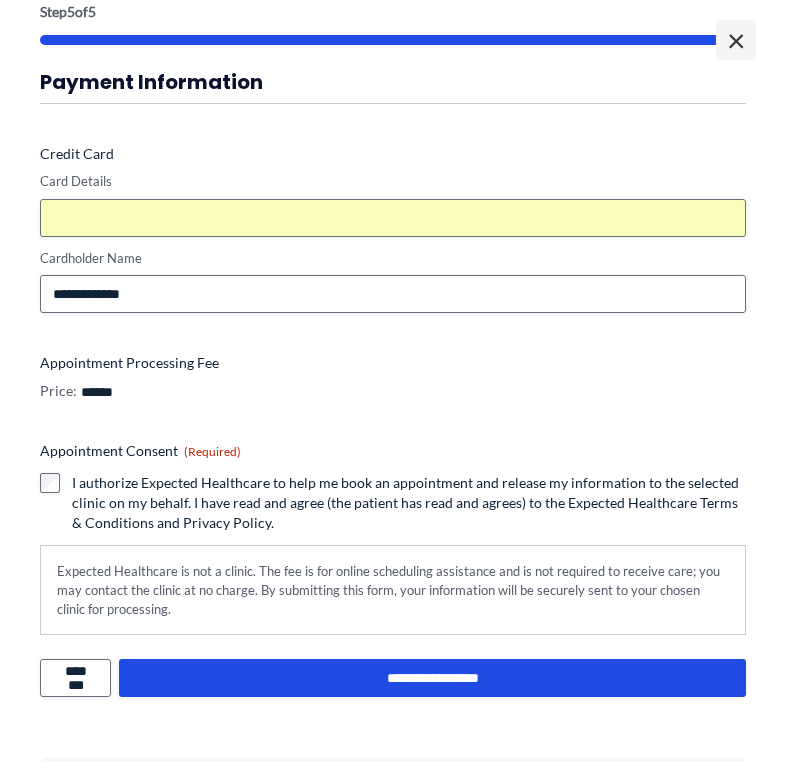 scroll, scrollTop: 151, scrollLeft: 0, axis: vertical 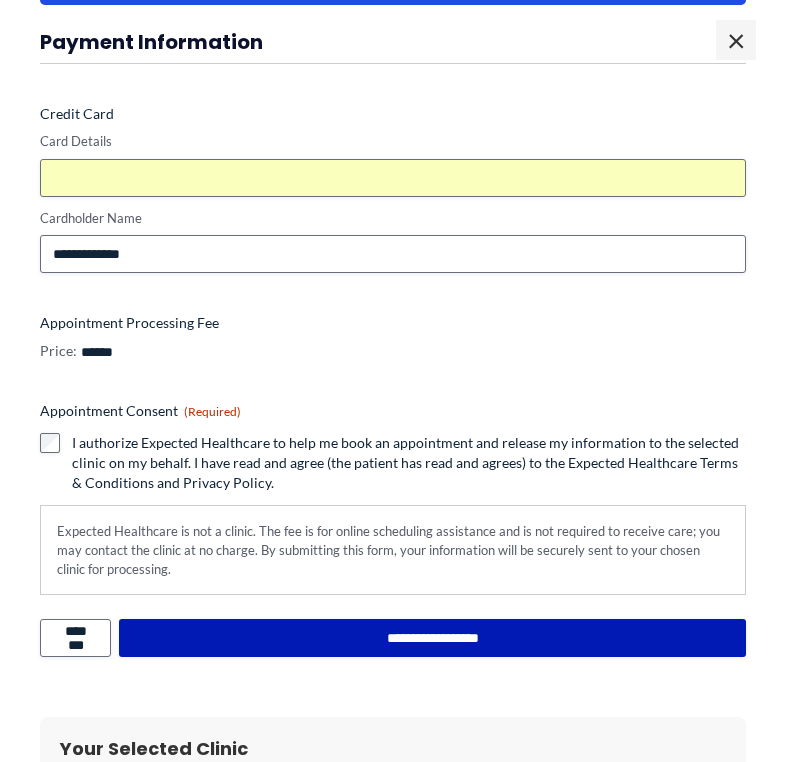 click on "**********" at bounding box center [432, 638] 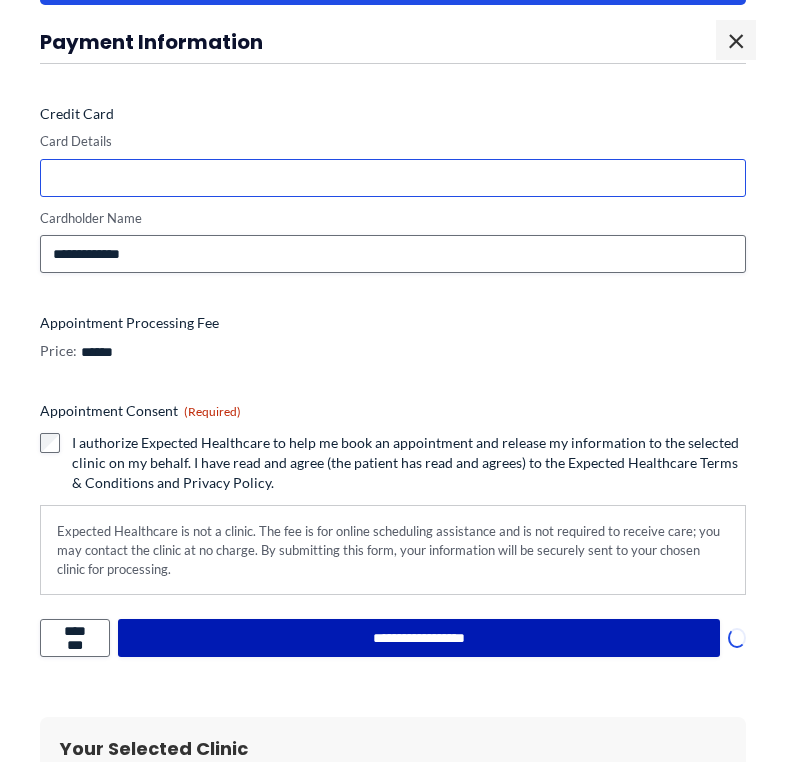 click on "**********" at bounding box center [419, 638] 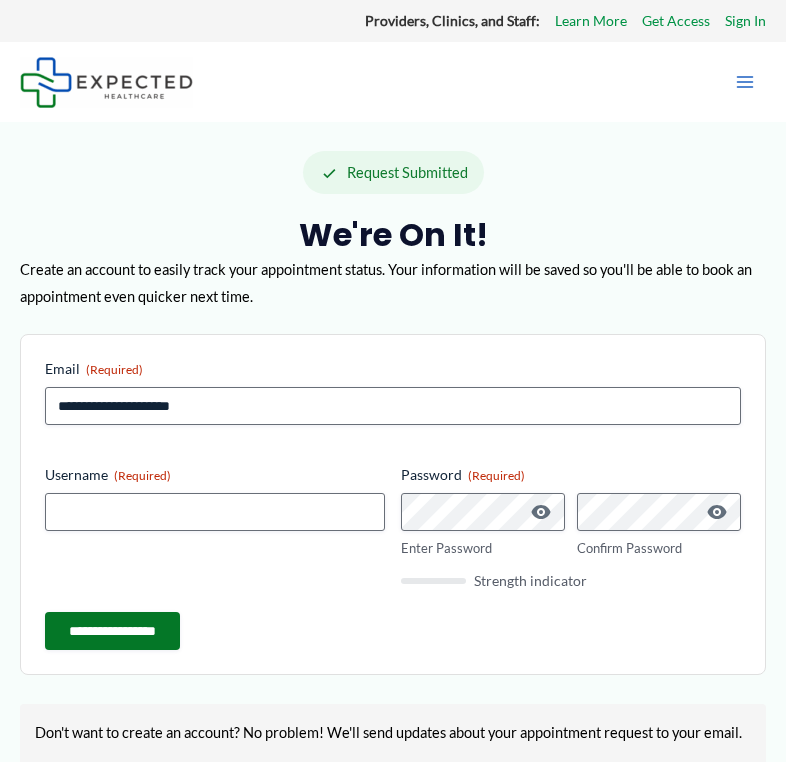 scroll, scrollTop: 0, scrollLeft: 0, axis: both 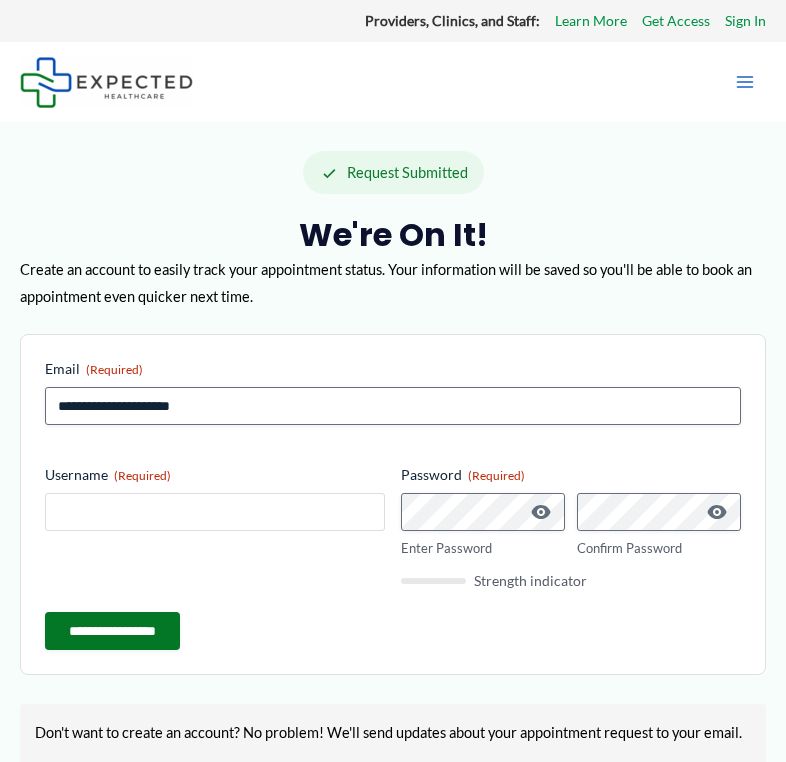 click on "Username (Required)" at bounding box center [215, 512] 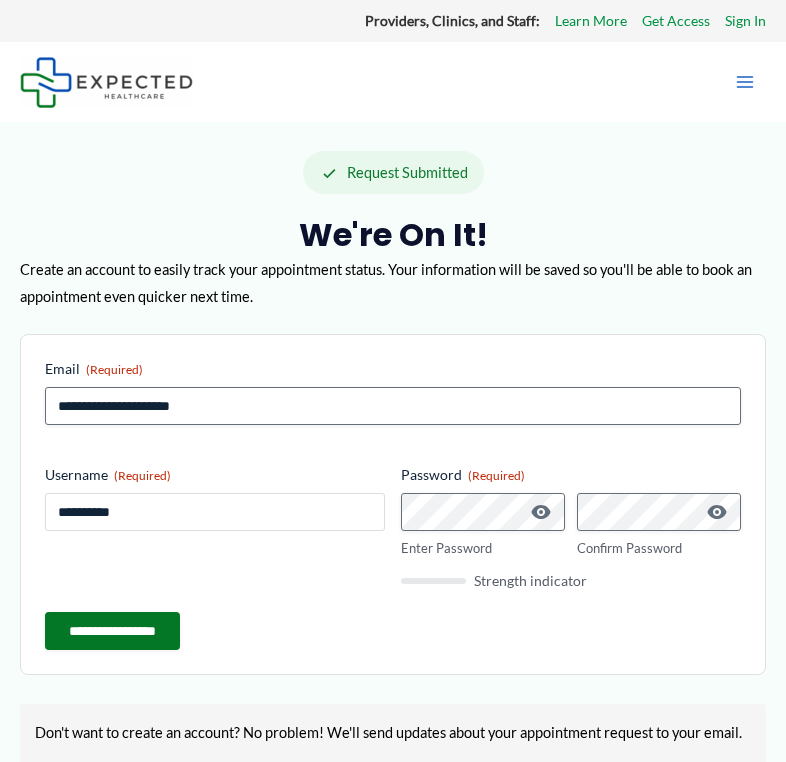 type on "**********" 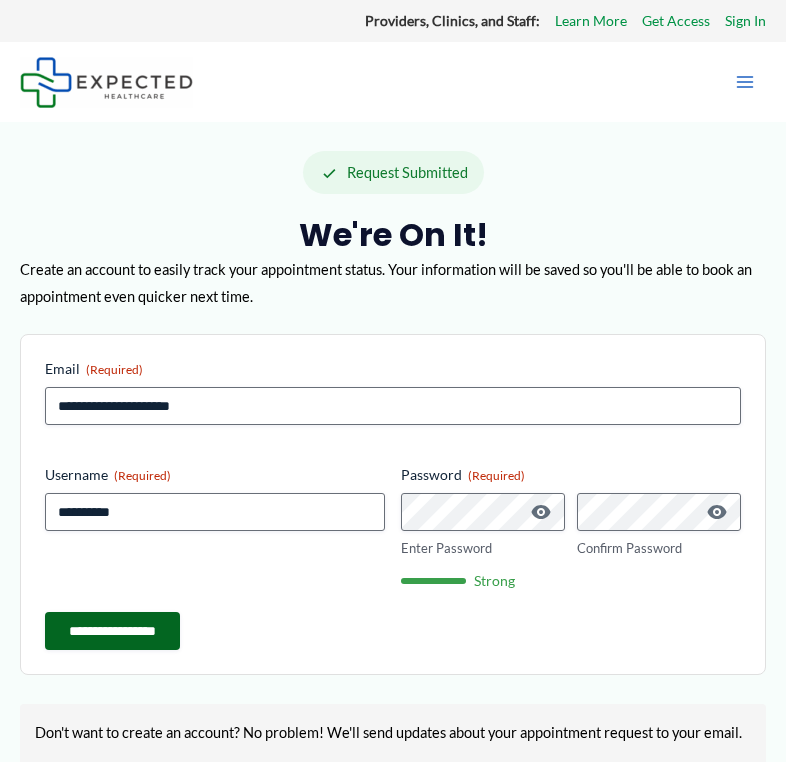 click on "**********" at bounding box center (112, 631) 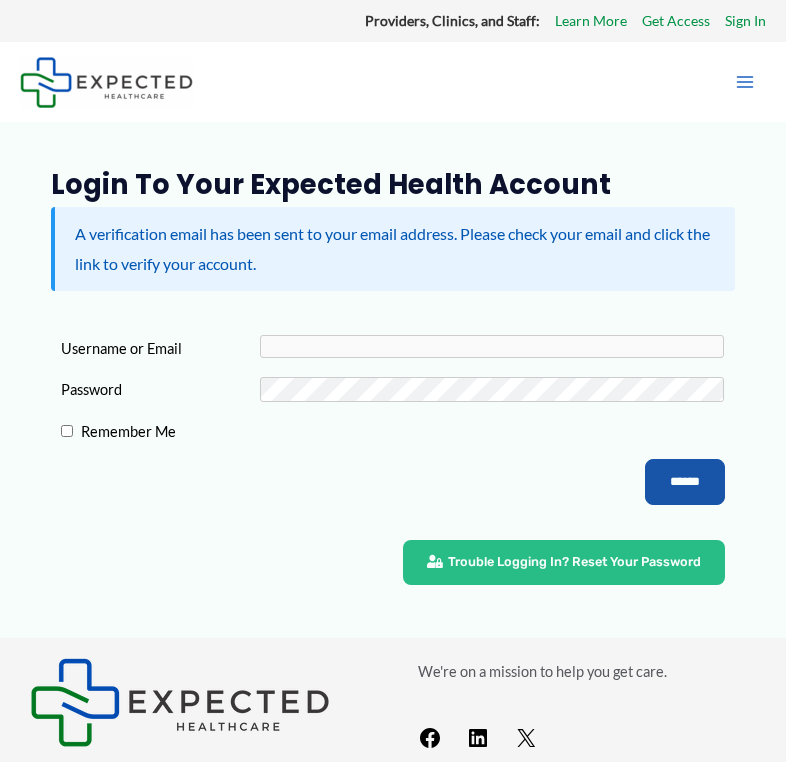 scroll, scrollTop: 0, scrollLeft: 0, axis: both 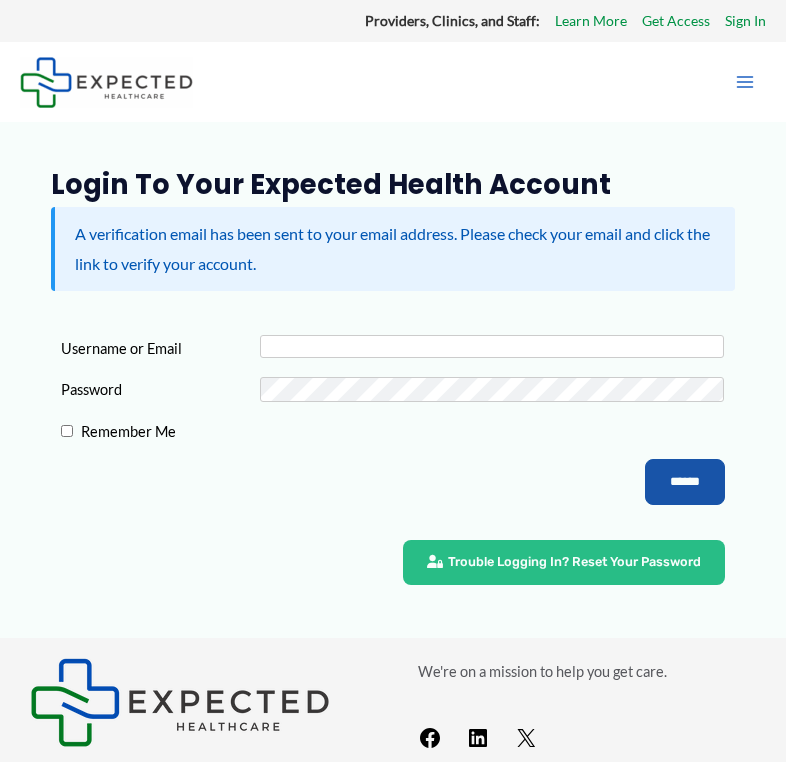 type on "**********" 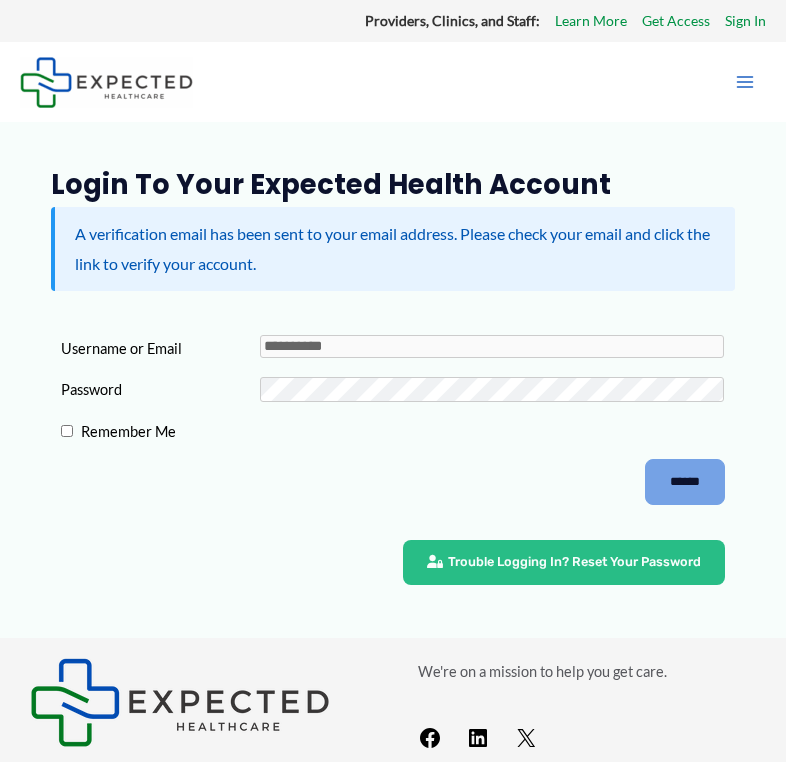 click on "******" at bounding box center (685, 482) 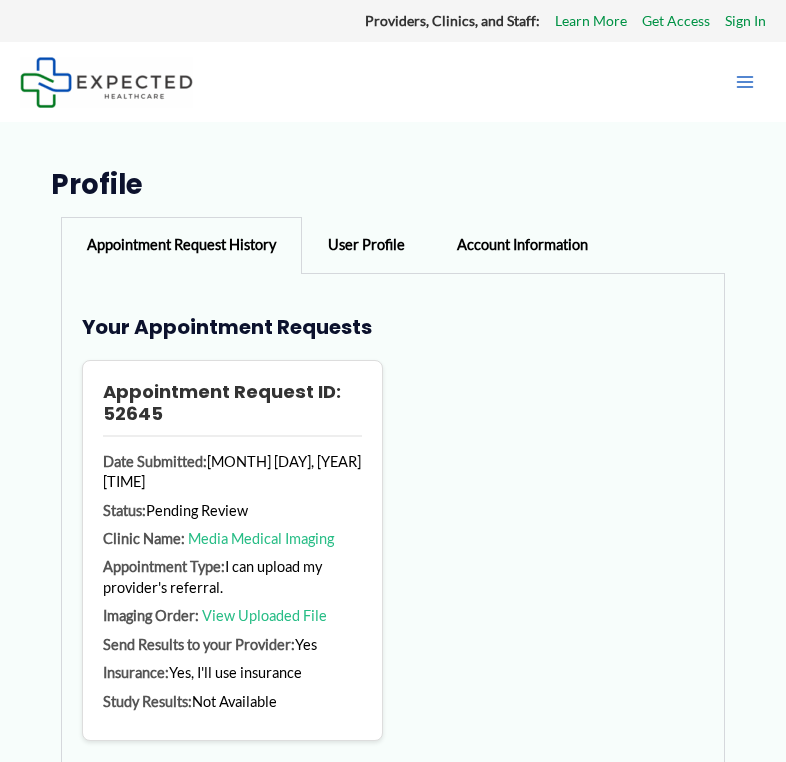 scroll, scrollTop: 0, scrollLeft: 0, axis: both 